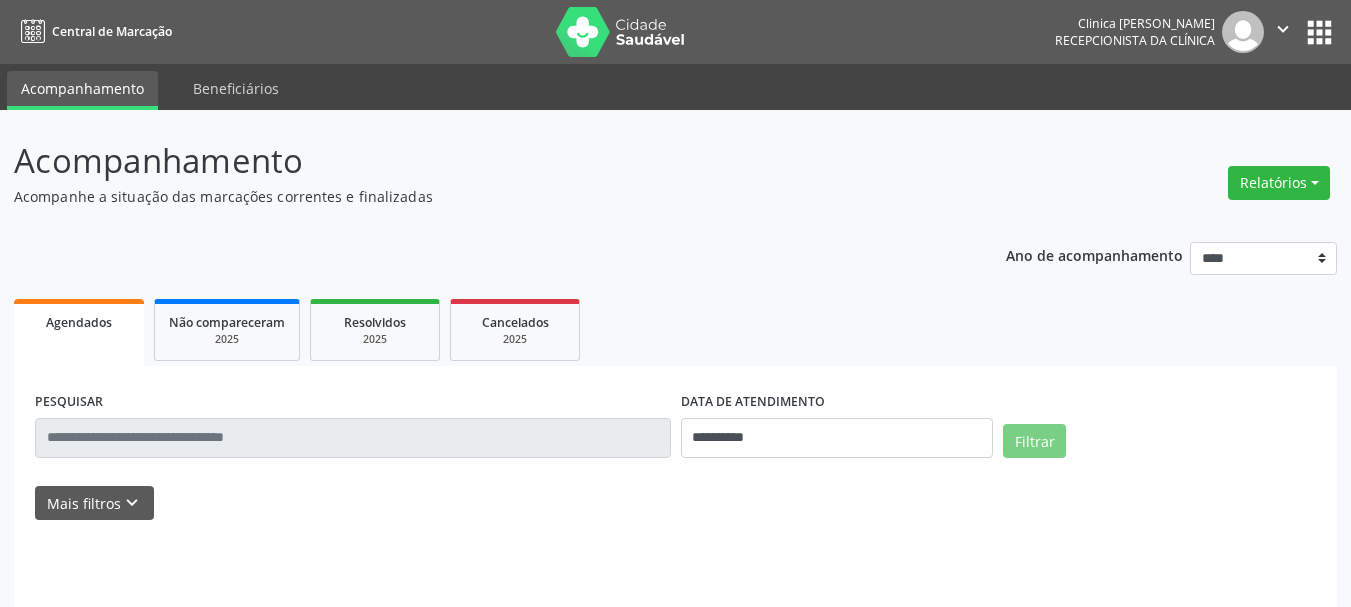 scroll, scrollTop: 0, scrollLeft: 0, axis: both 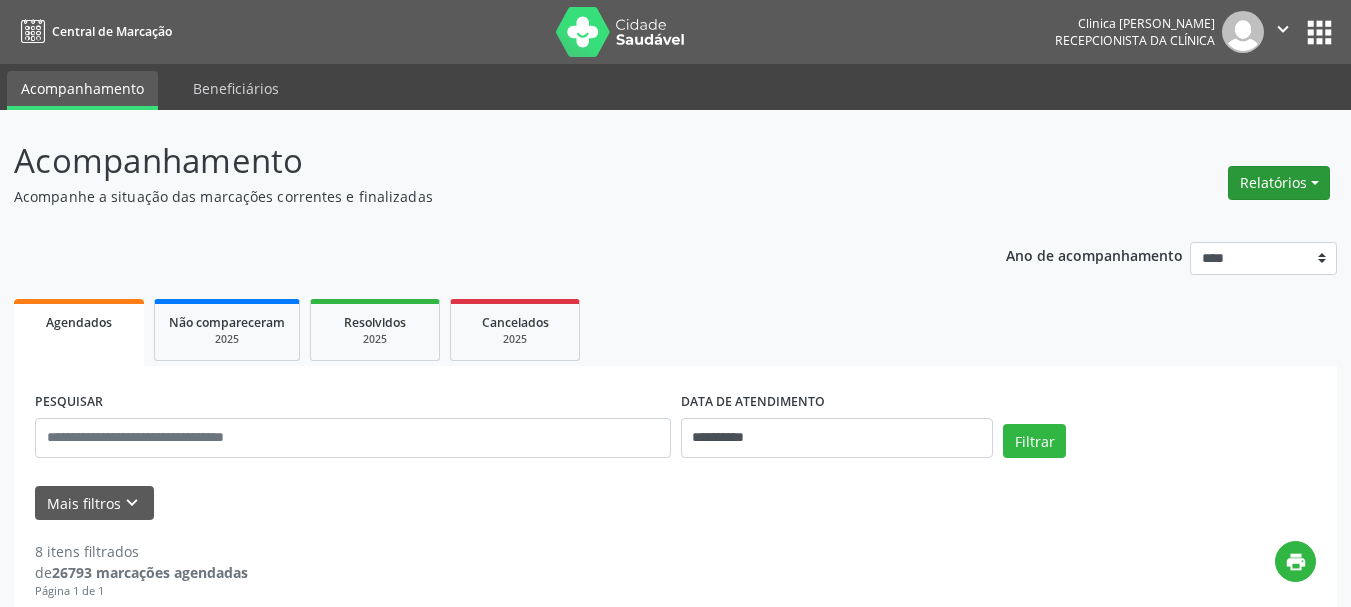 click on "Relatórios" at bounding box center (1279, 183) 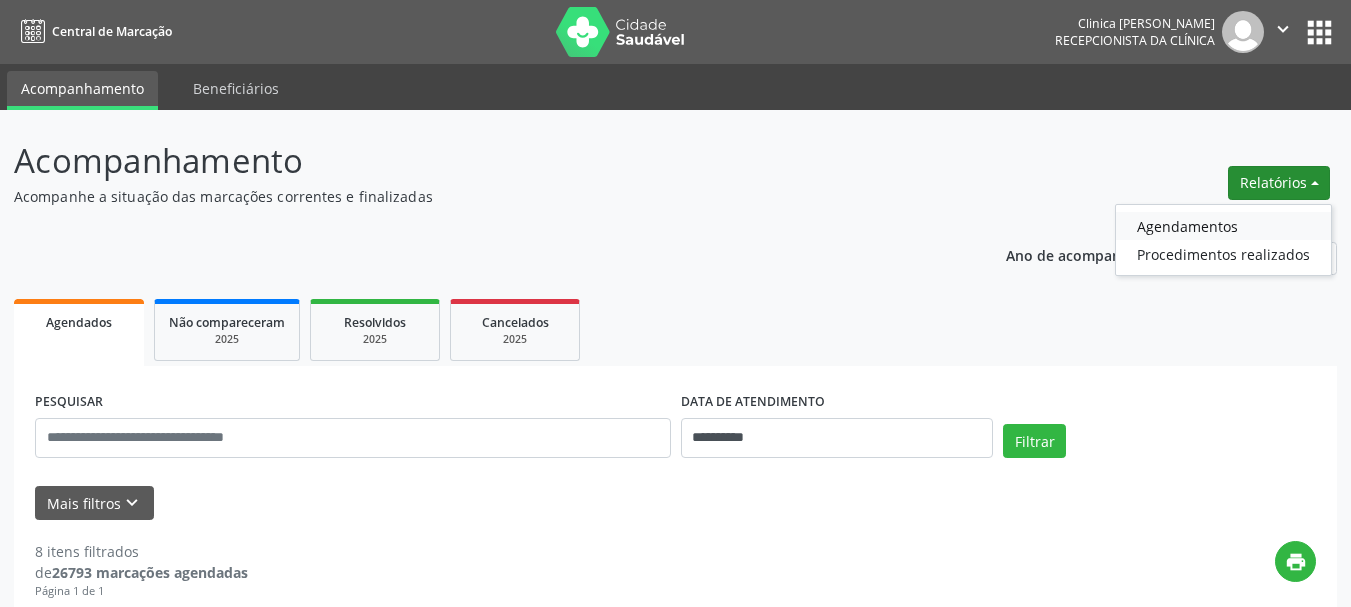 click on "Agendamentos" at bounding box center (1223, 226) 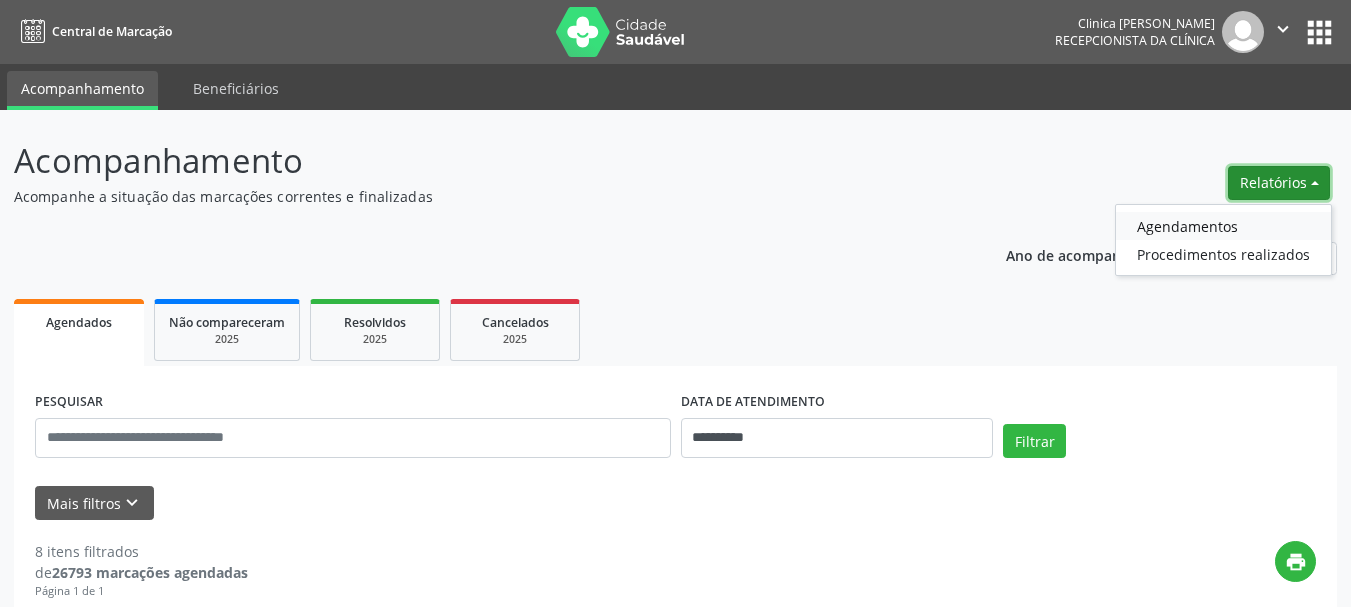 select on "*" 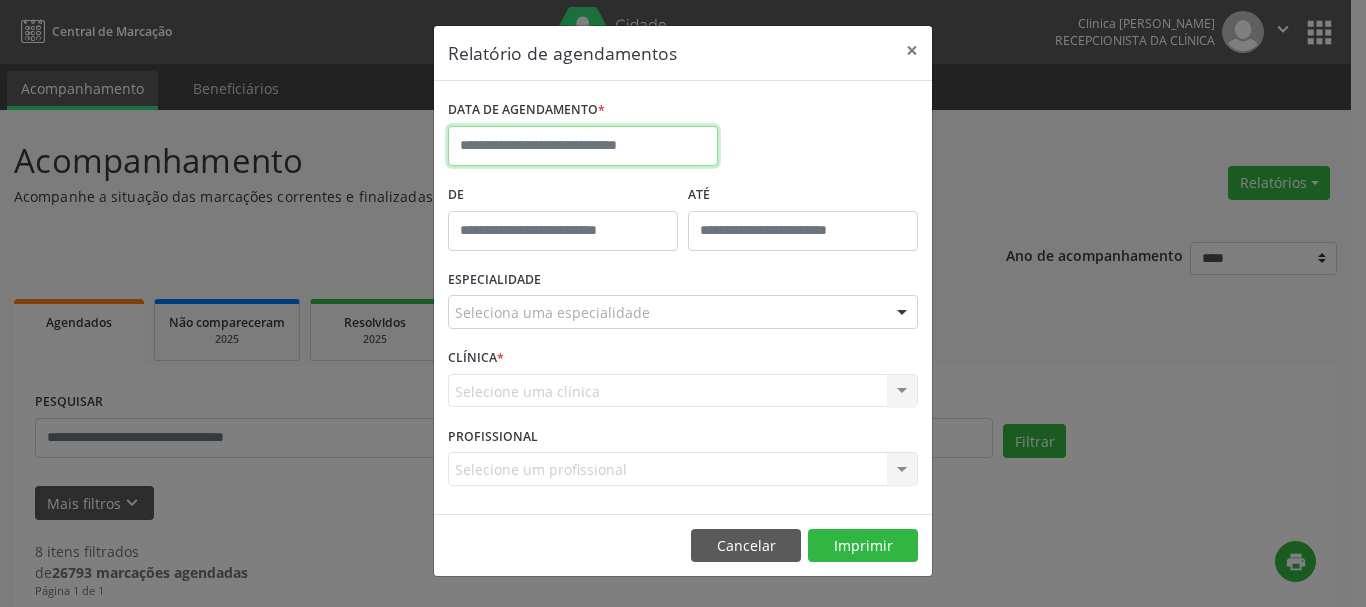 click at bounding box center [583, 146] 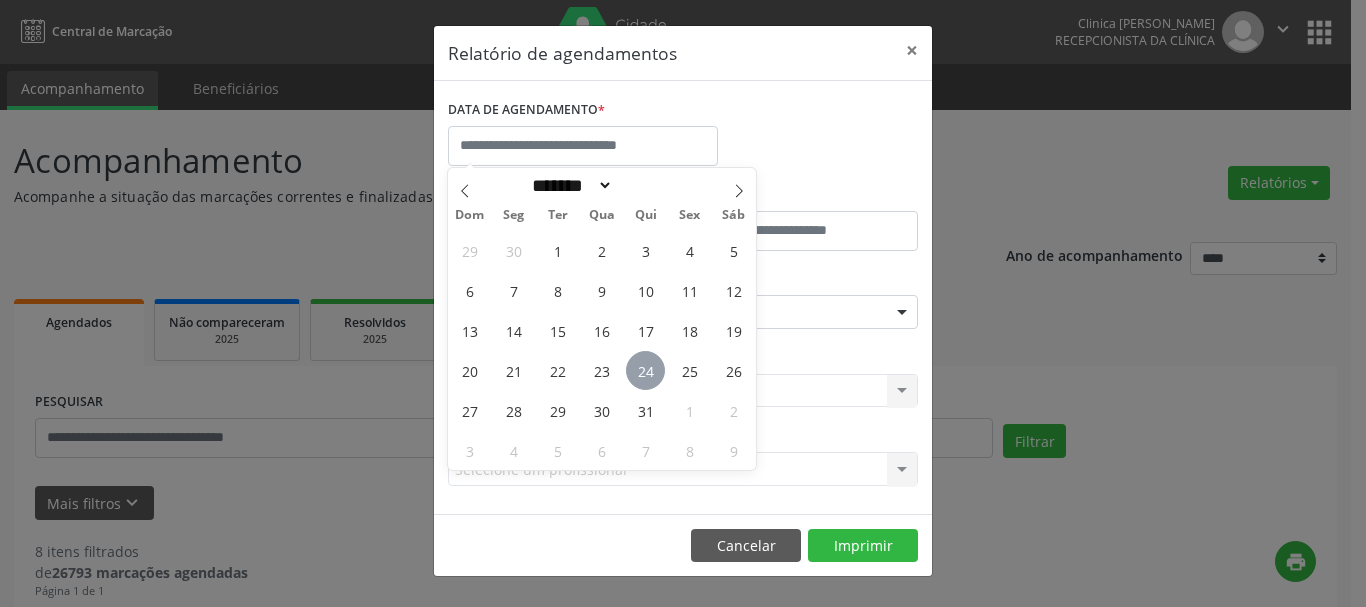 click on "24" at bounding box center (645, 370) 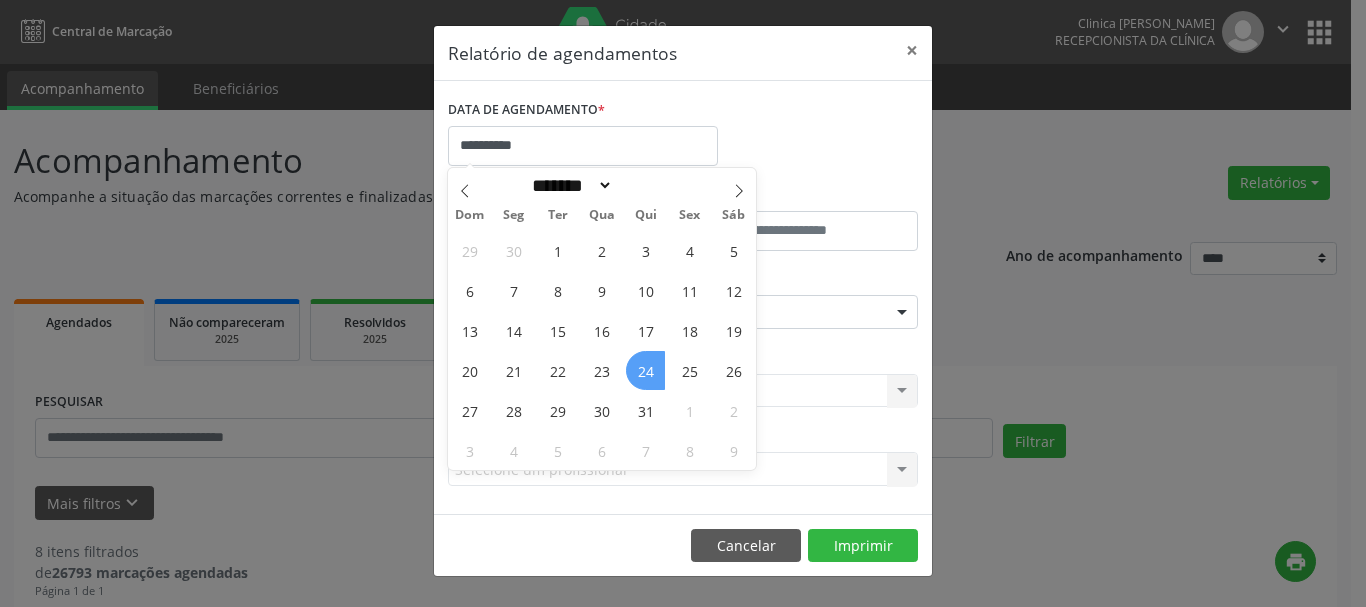 click on "24" at bounding box center (645, 370) 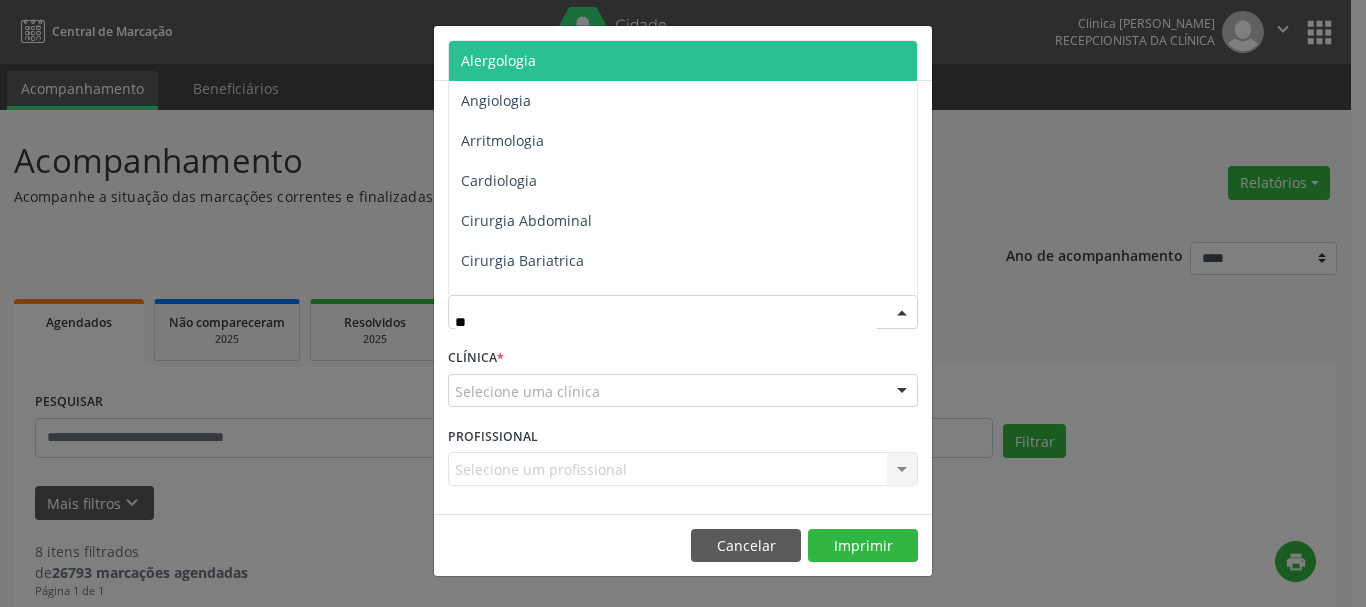 type on "***" 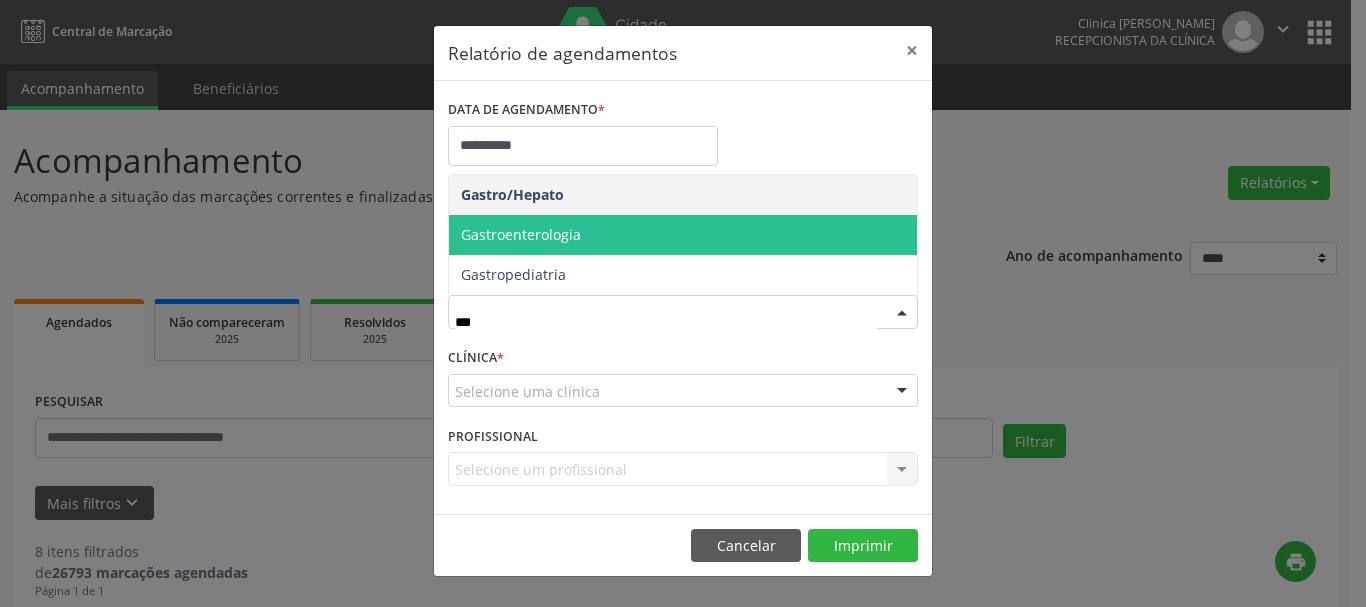 click on "Gastroenterologia" at bounding box center (521, 234) 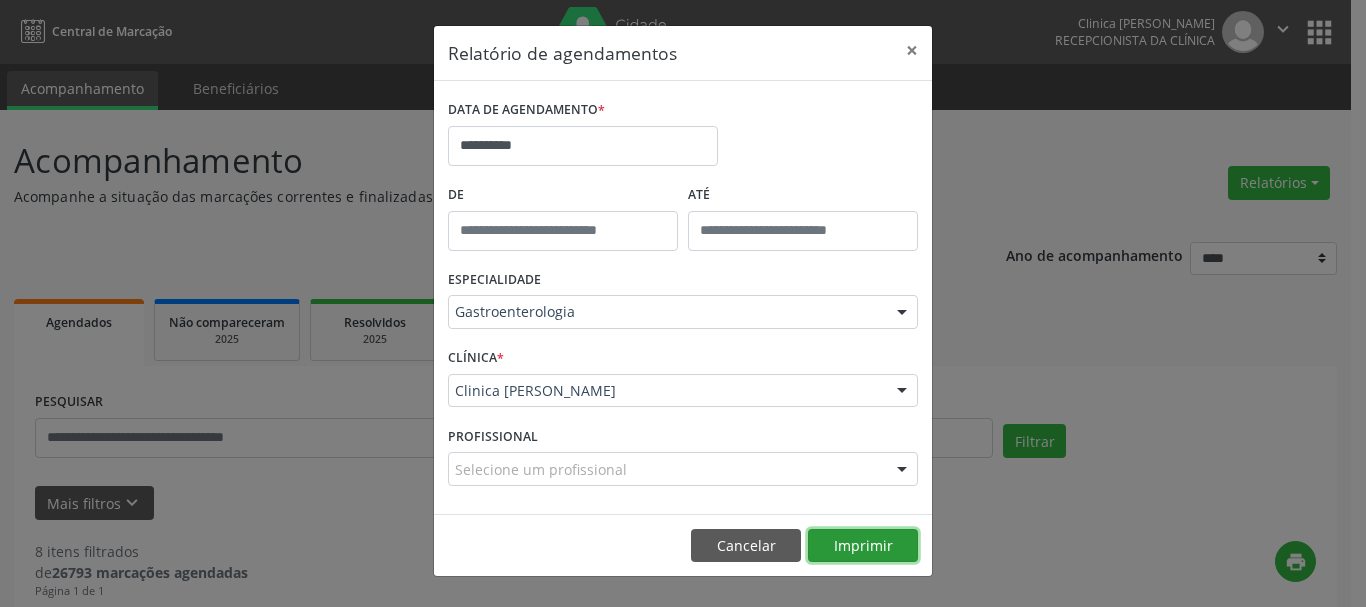 click on "Imprimir" at bounding box center [863, 546] 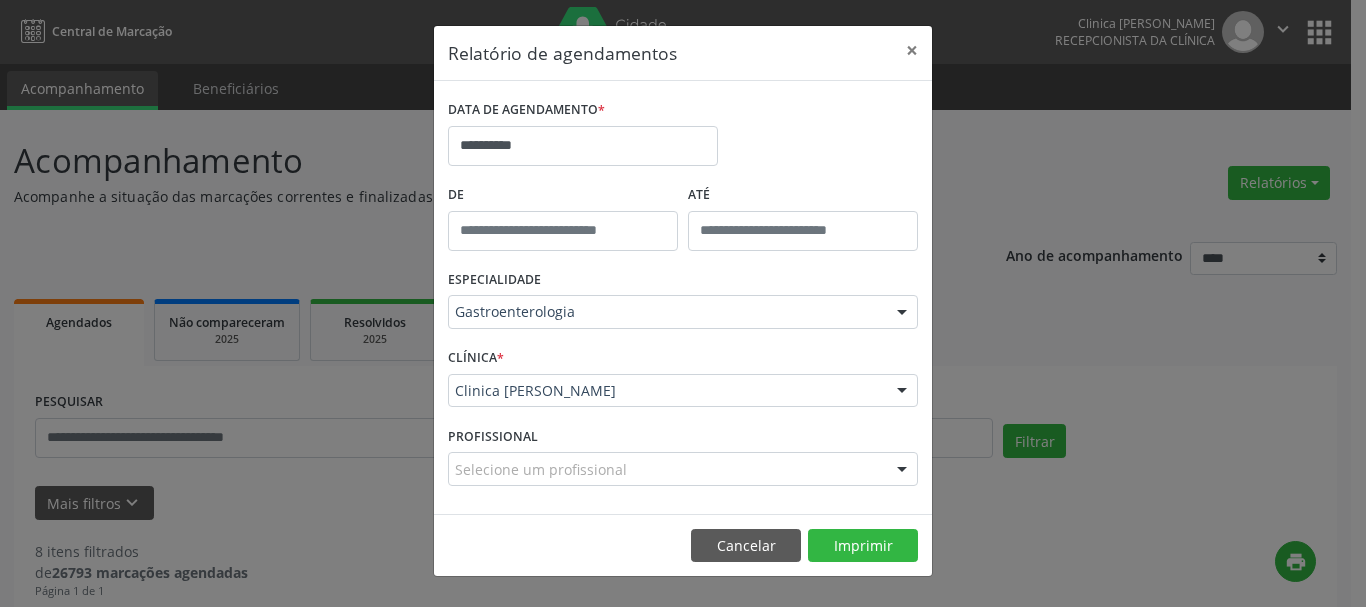 type on "*****" 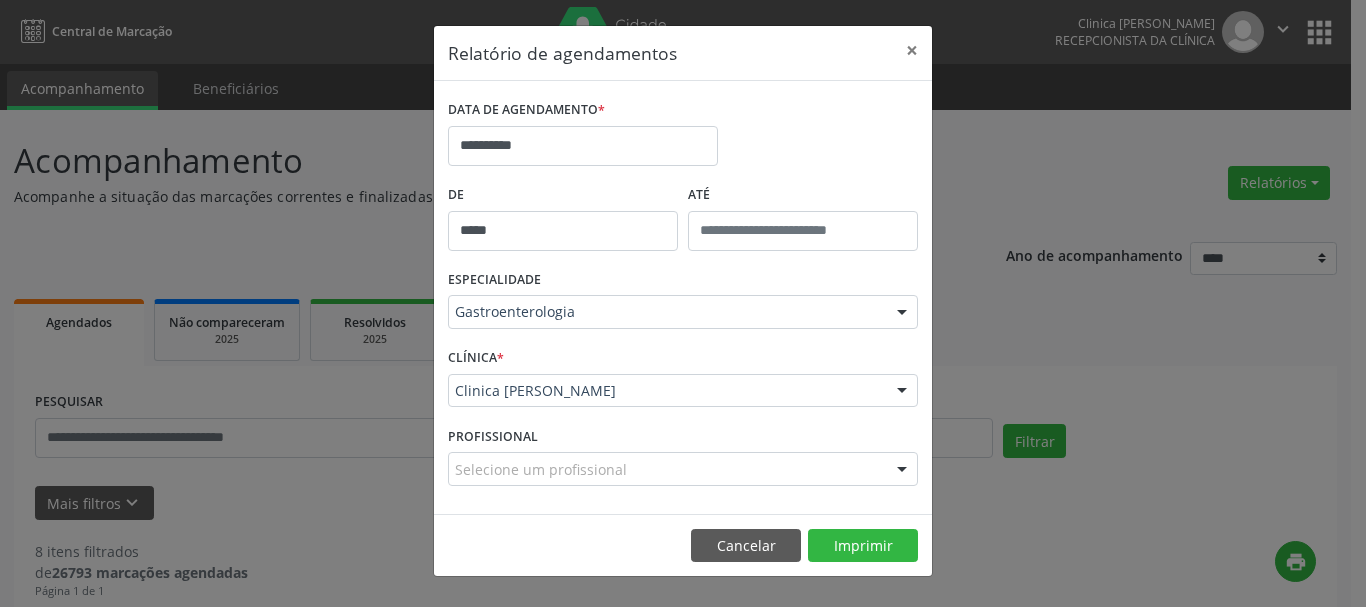 click on "*****" at bounding box center [563, 231] 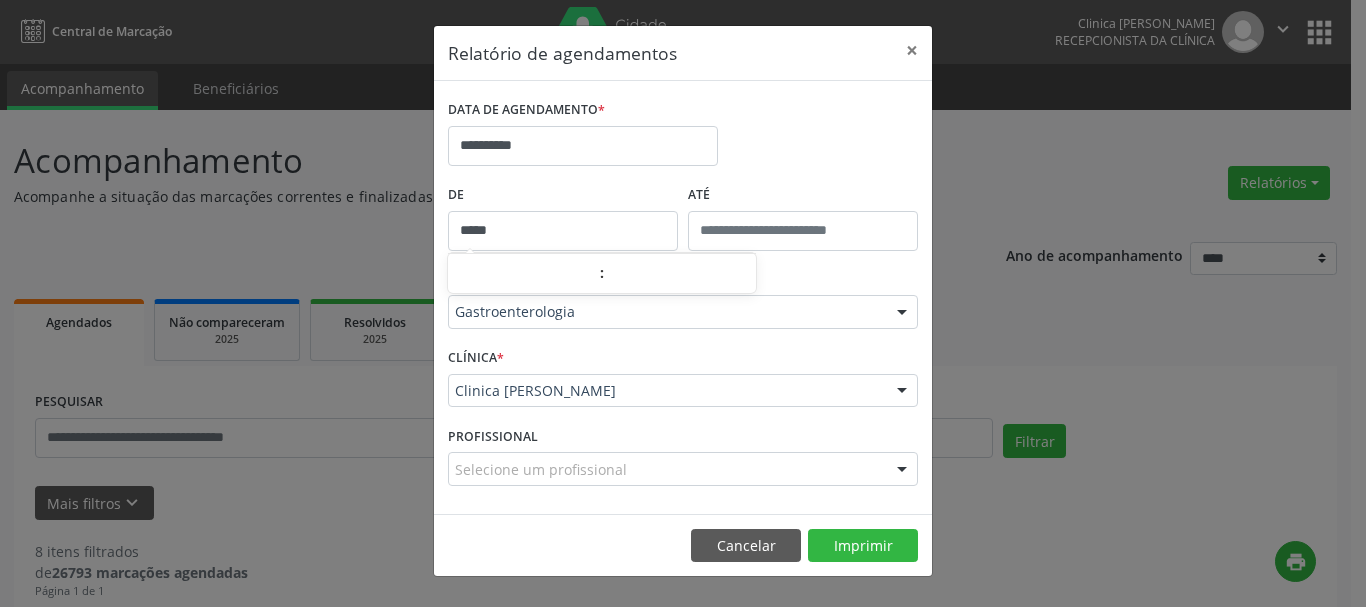 click on "*****" at bounding box center (563, 231) 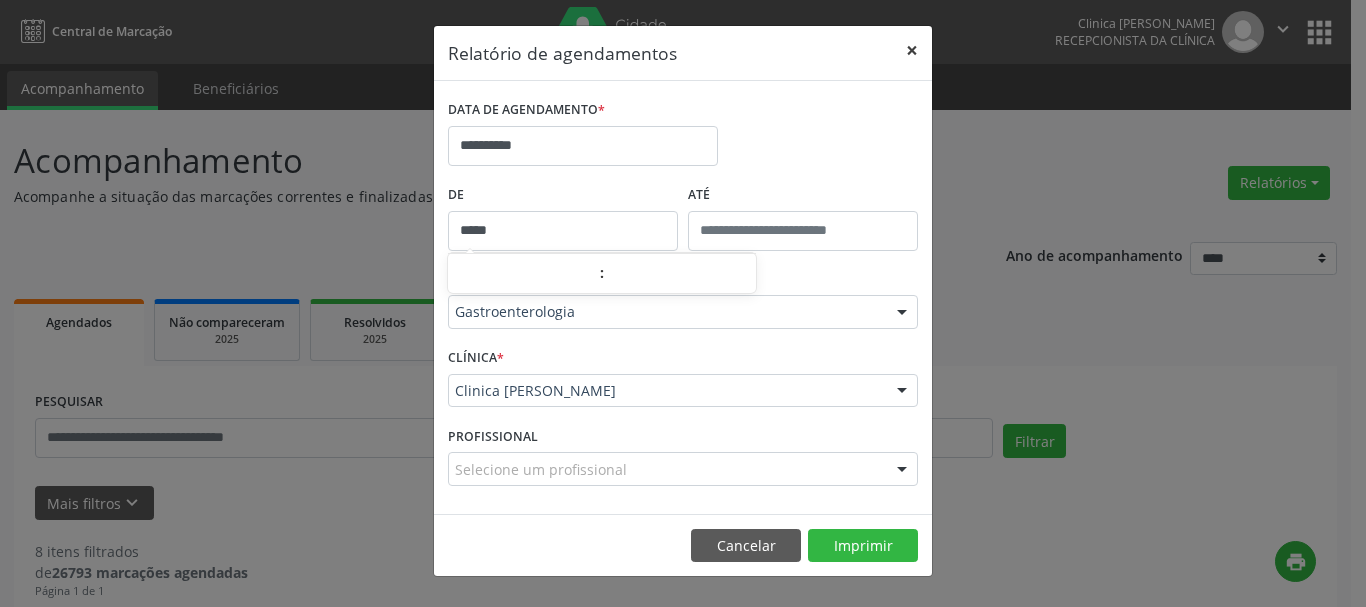 click on "×" at bounding box center (912, 50) 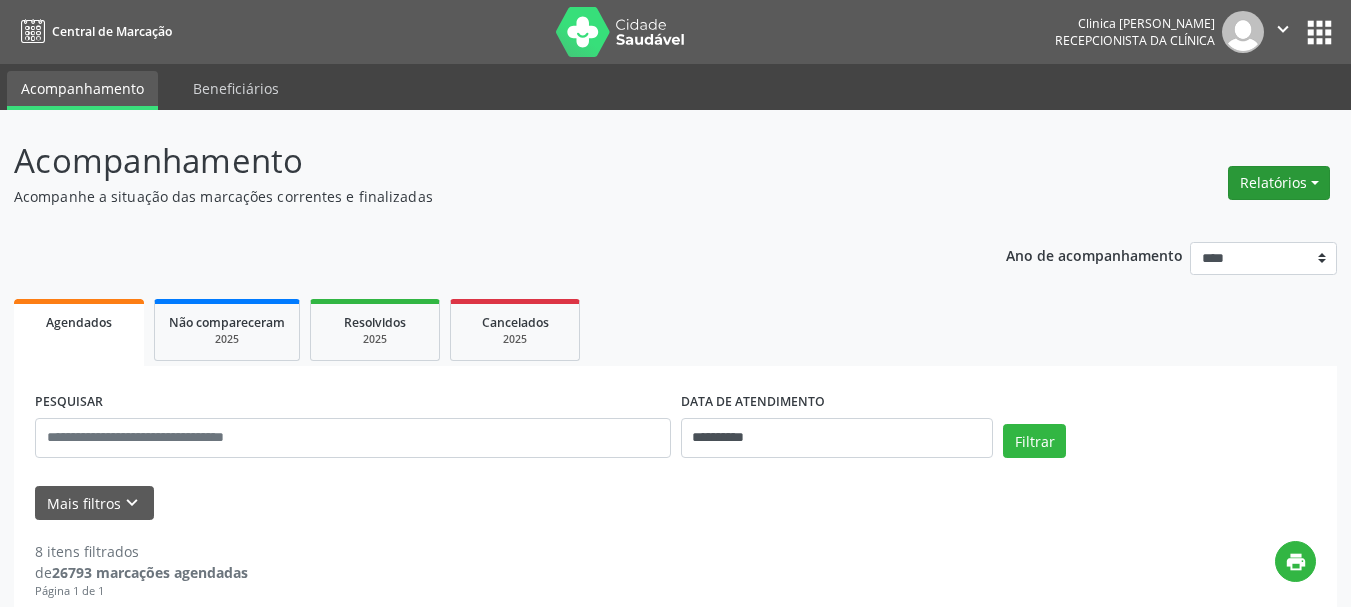click on "Relatórios" at bounding box center [1279, 183] 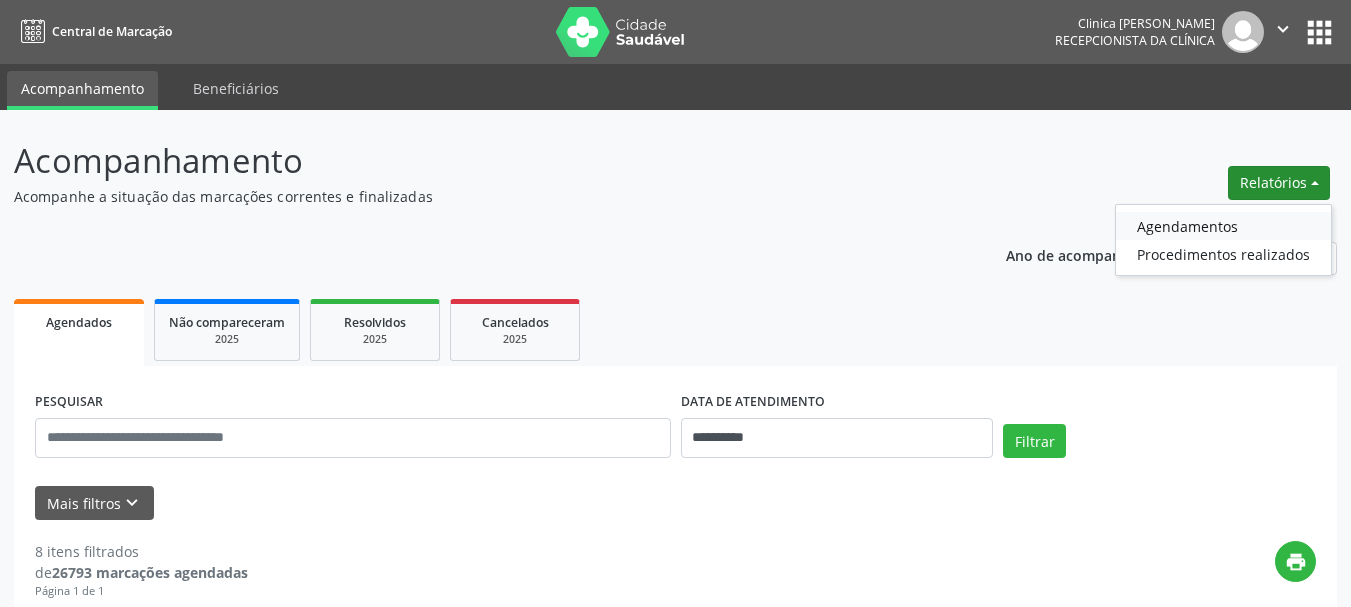 click on "Agendamentos" at bounding box center (1223, 226) 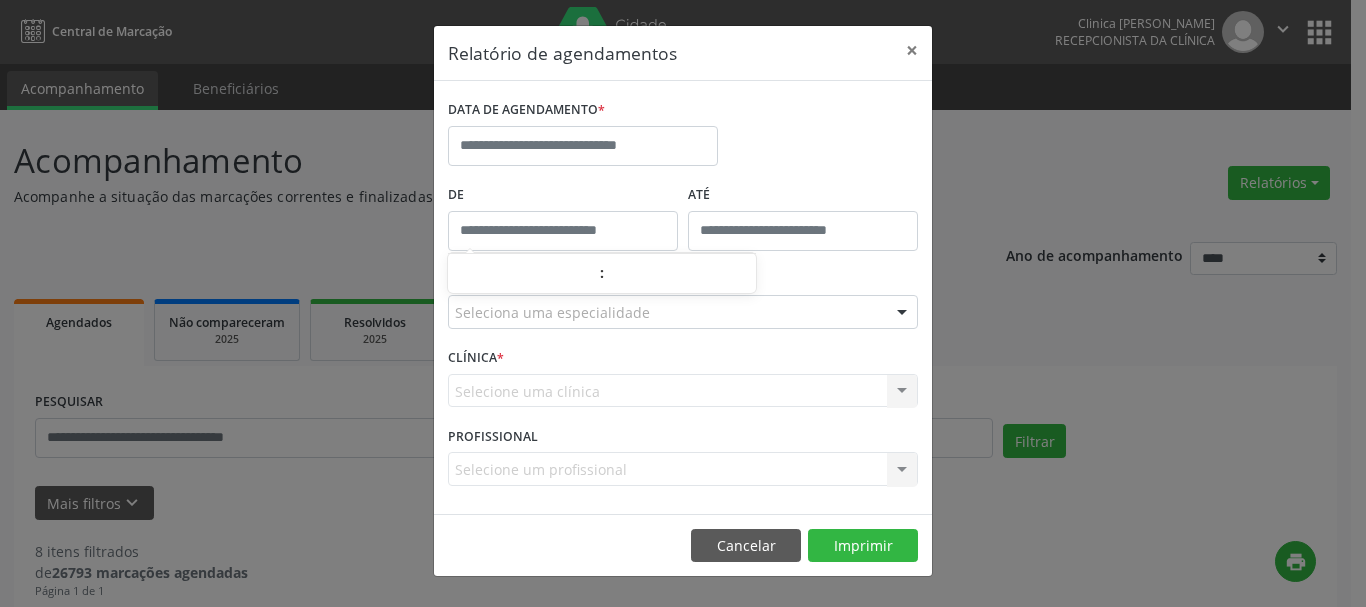 type on "*****" 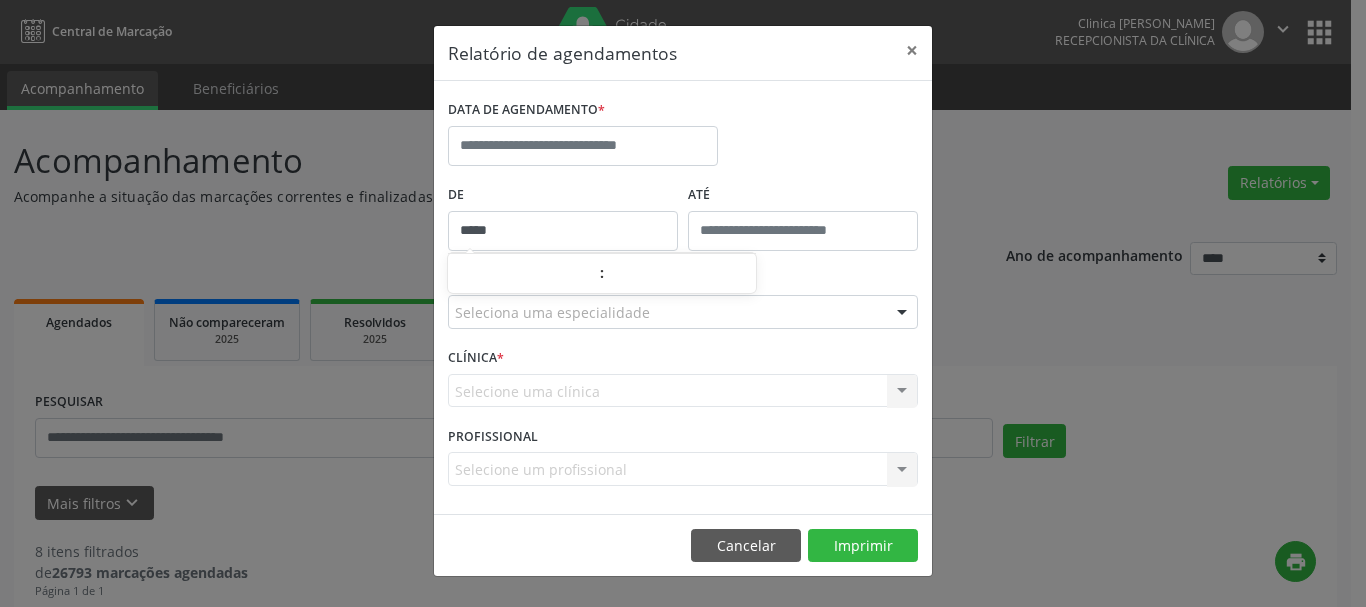 click on "*****" at bounding box center [563, 231] 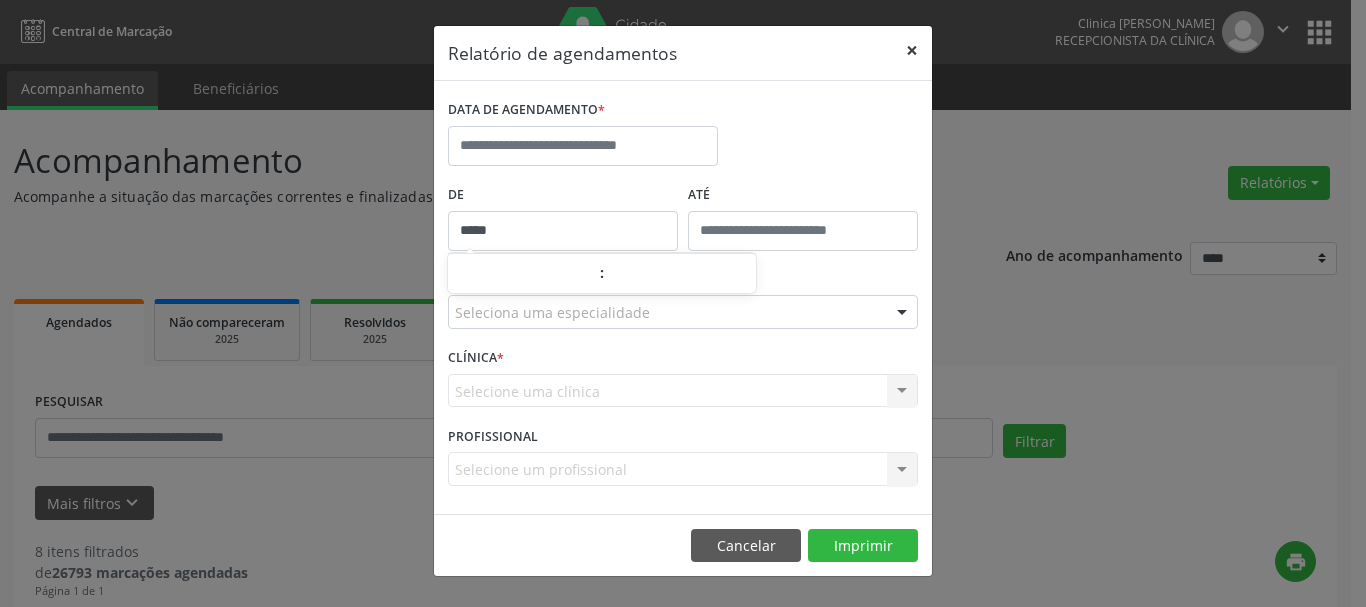 click on "×" at bounding box center [912, 50] 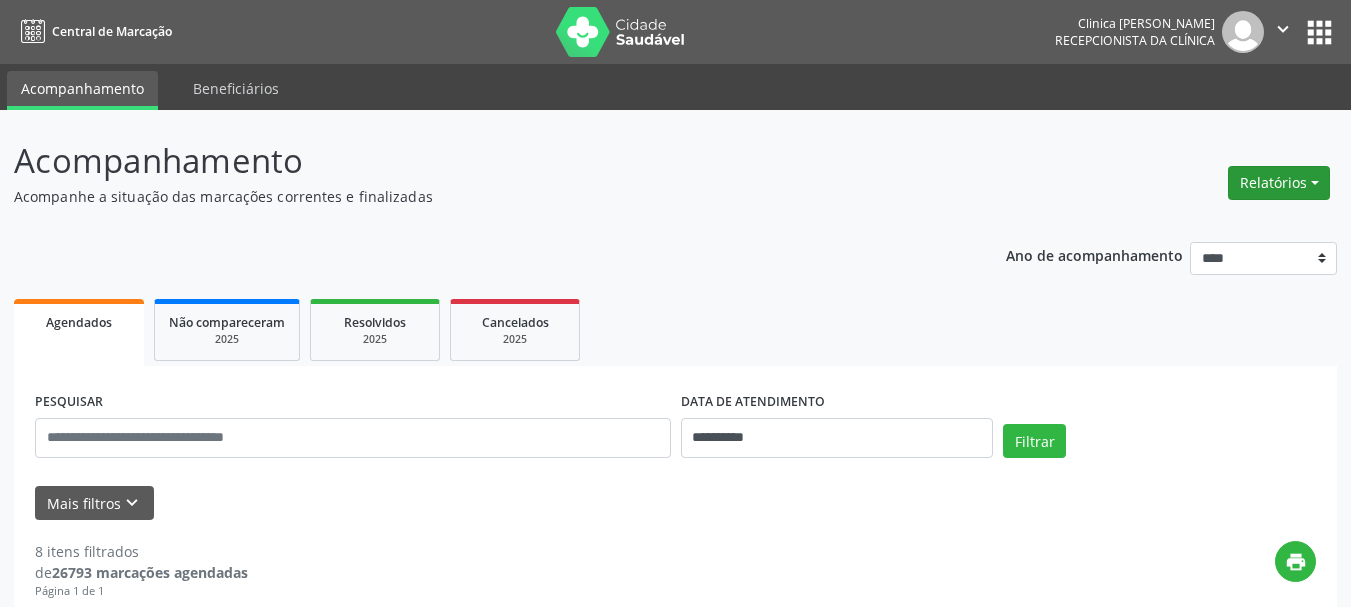 click on "Relatórios" at bounding box center (1279, 183) 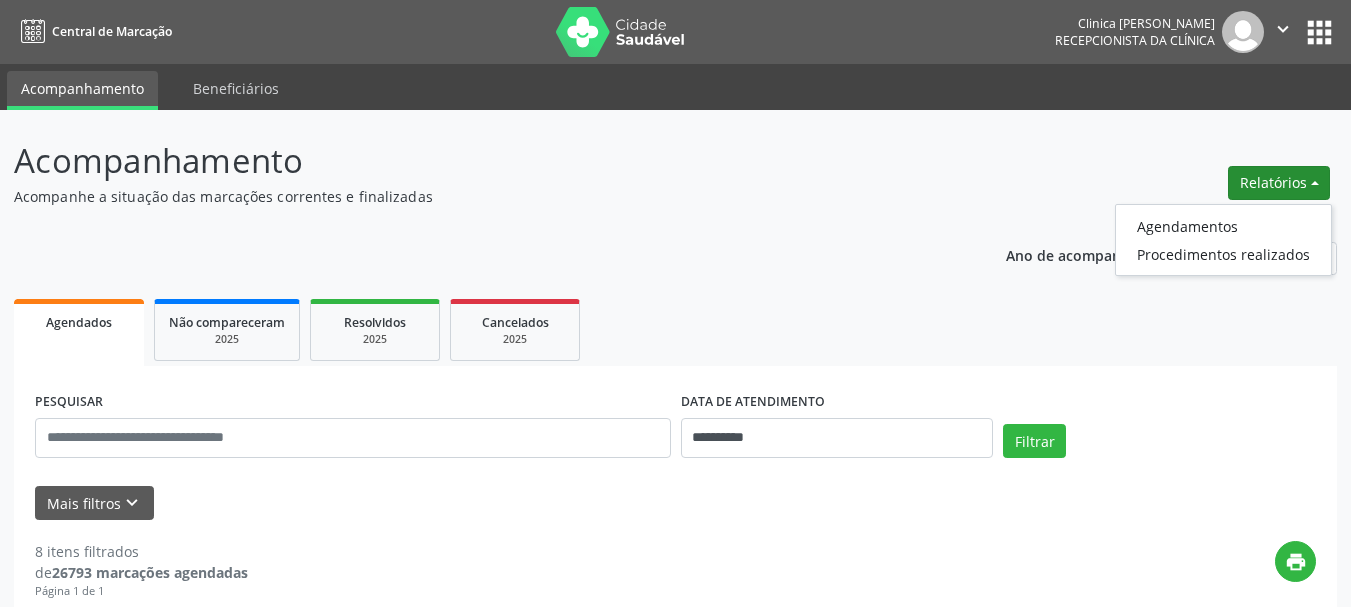 click on "Relatórios" at bounding box center [1279, 183] 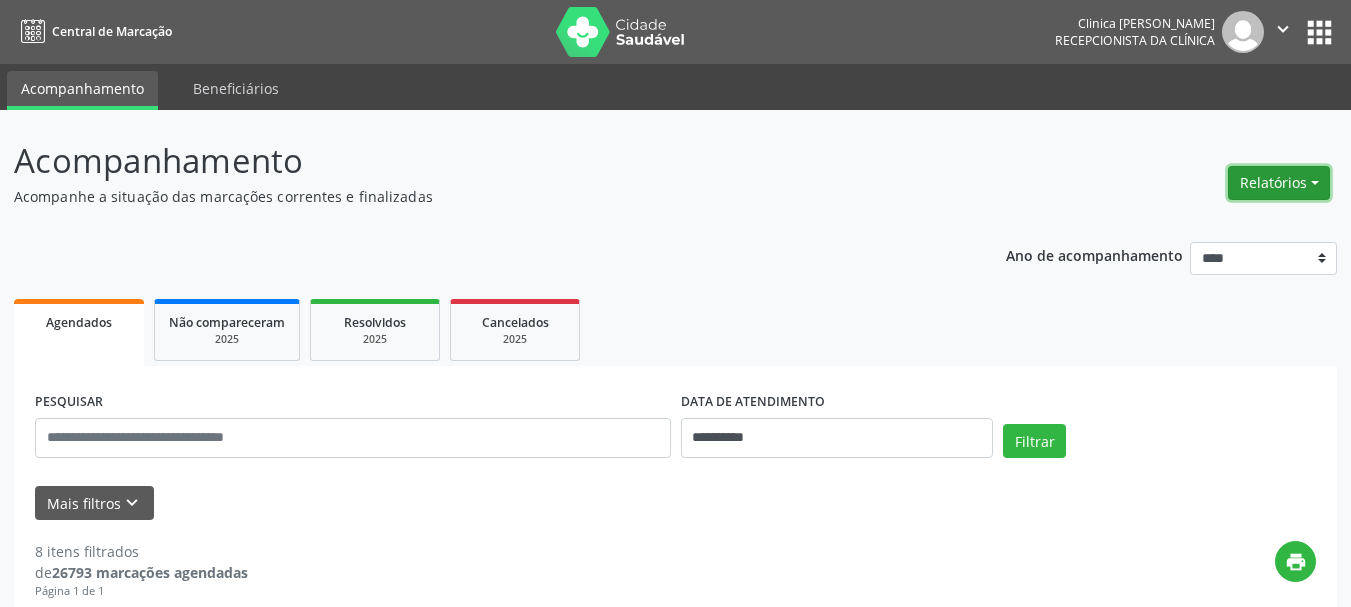 click on "Relatórios" at bounding box center (1279, 183) 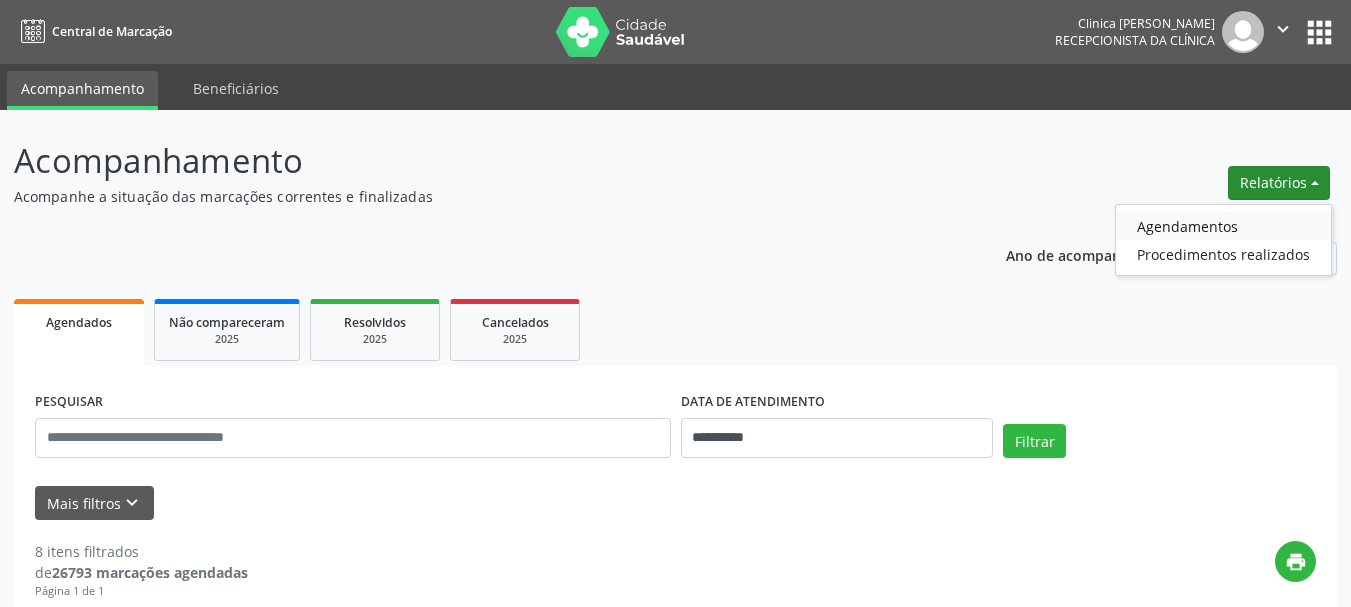 click on "Agendamentos" at bounding box center [1223, 226] 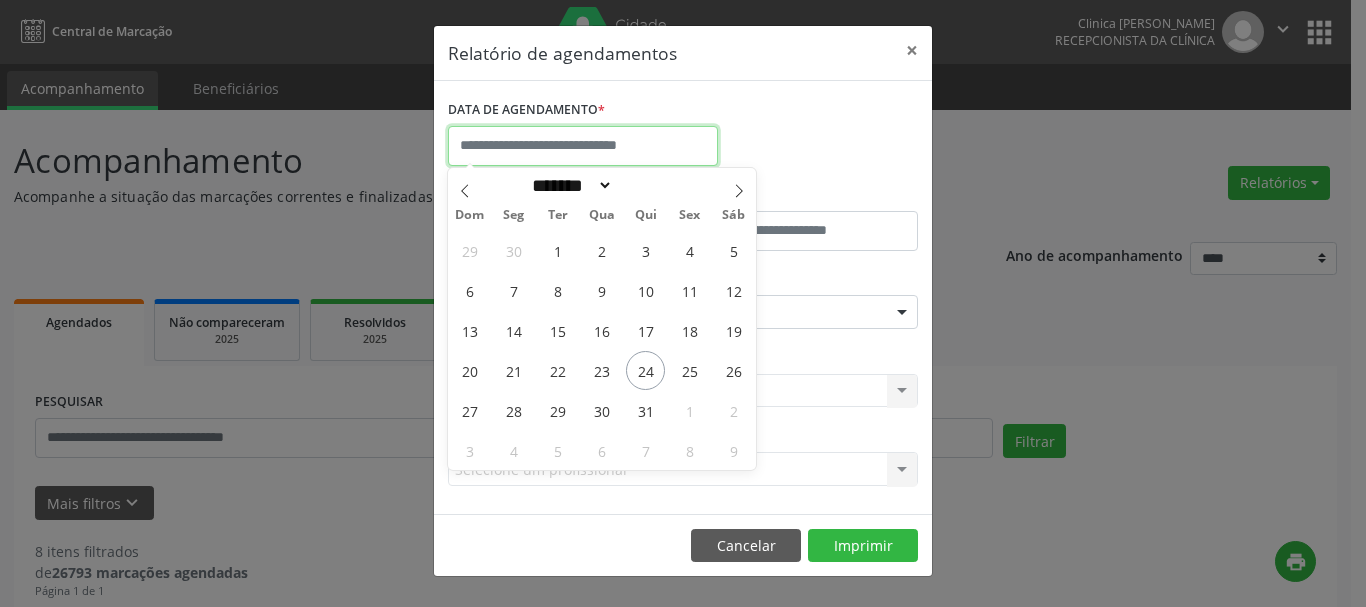 click at bounding box center [583, 146] 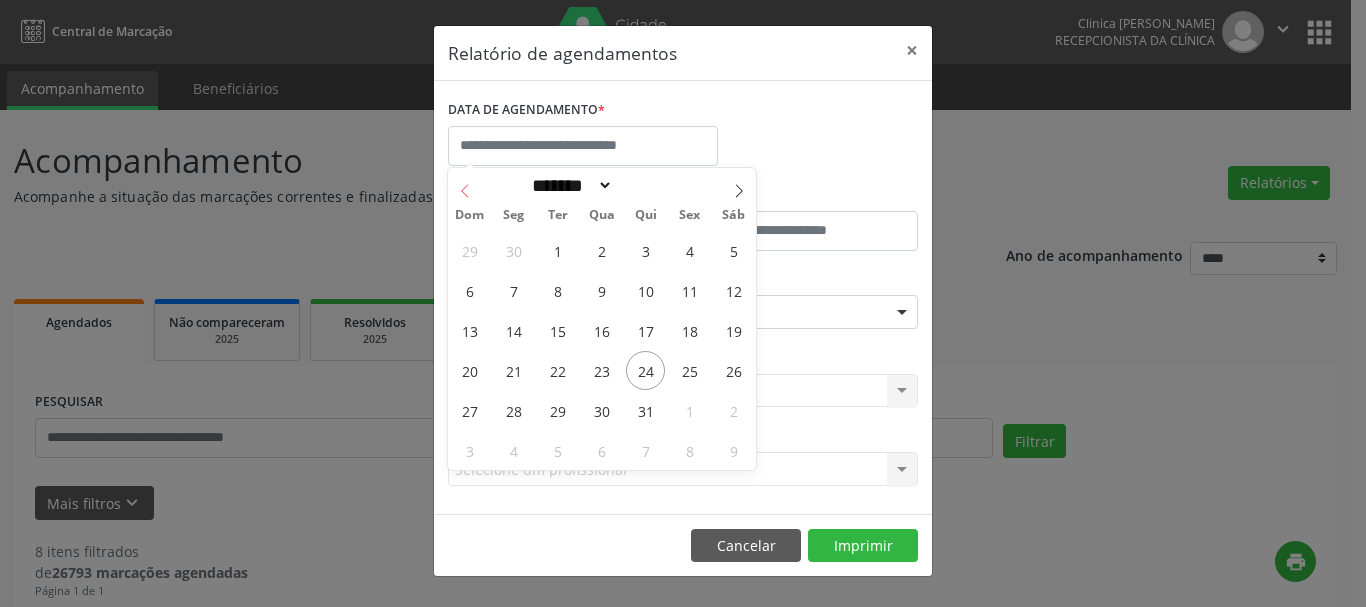 click 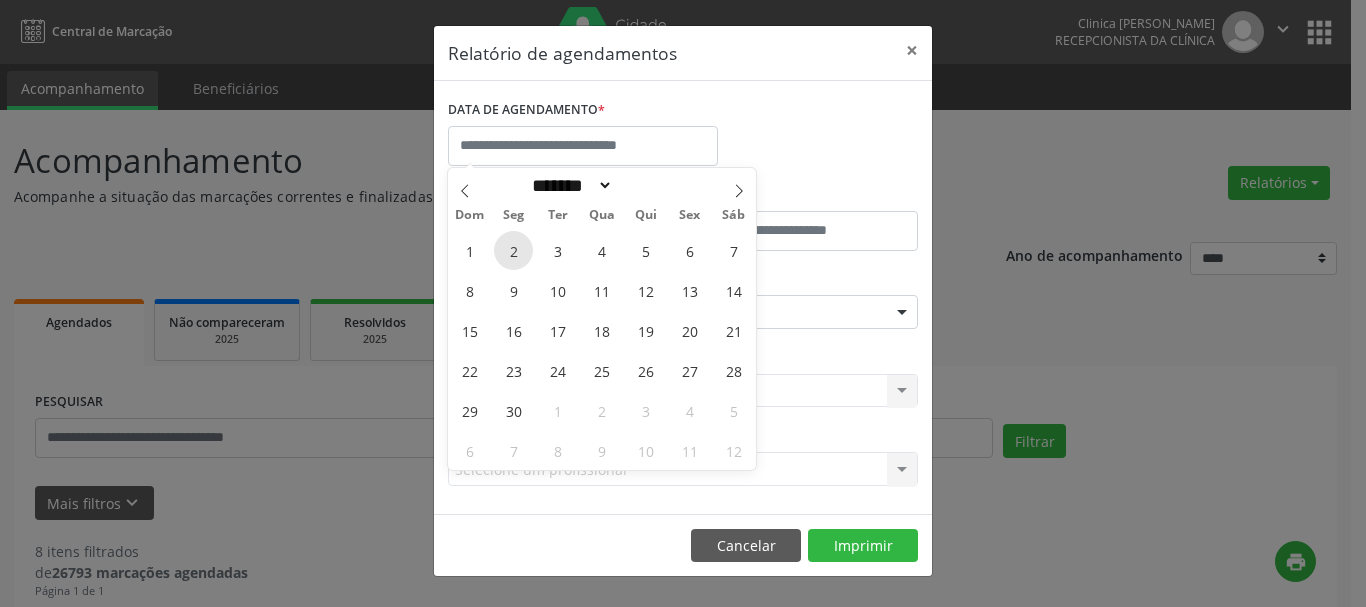 click on "2" at bounding box center [513, 250] 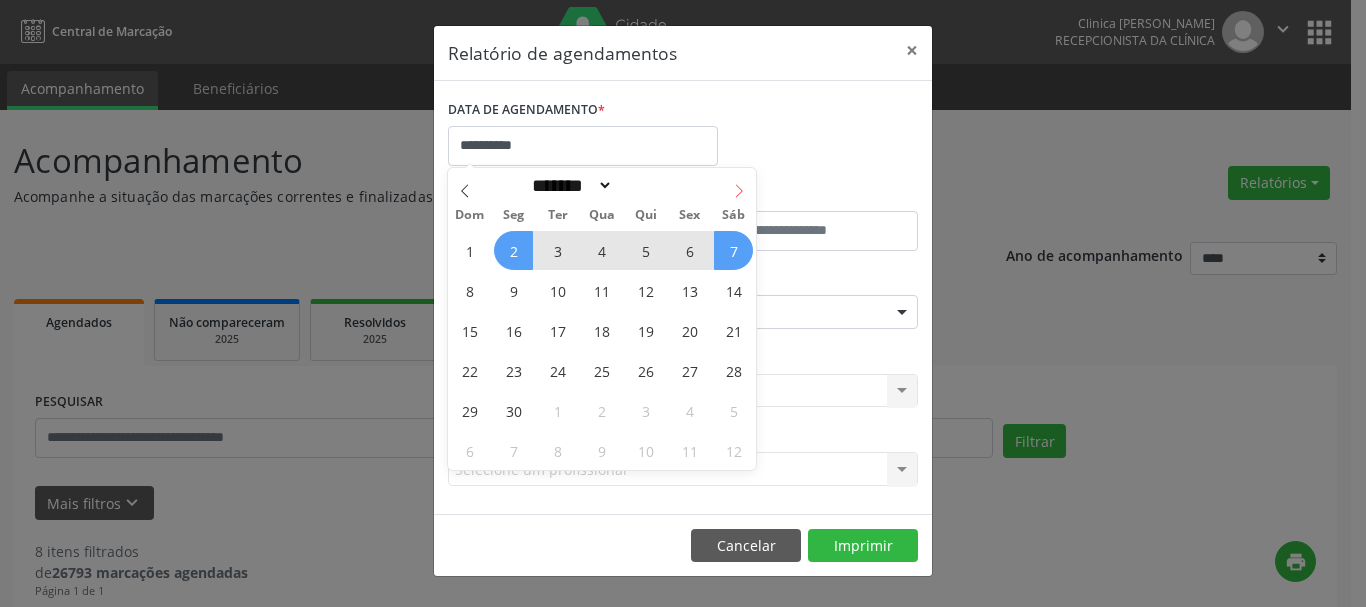 click 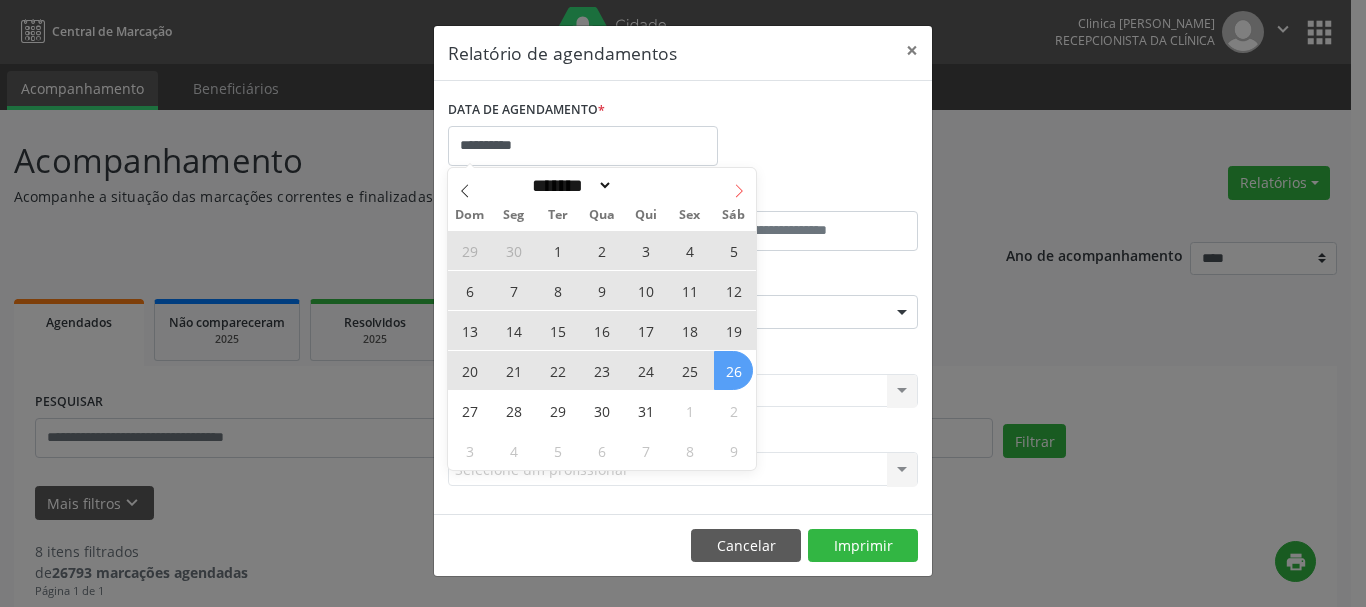 click 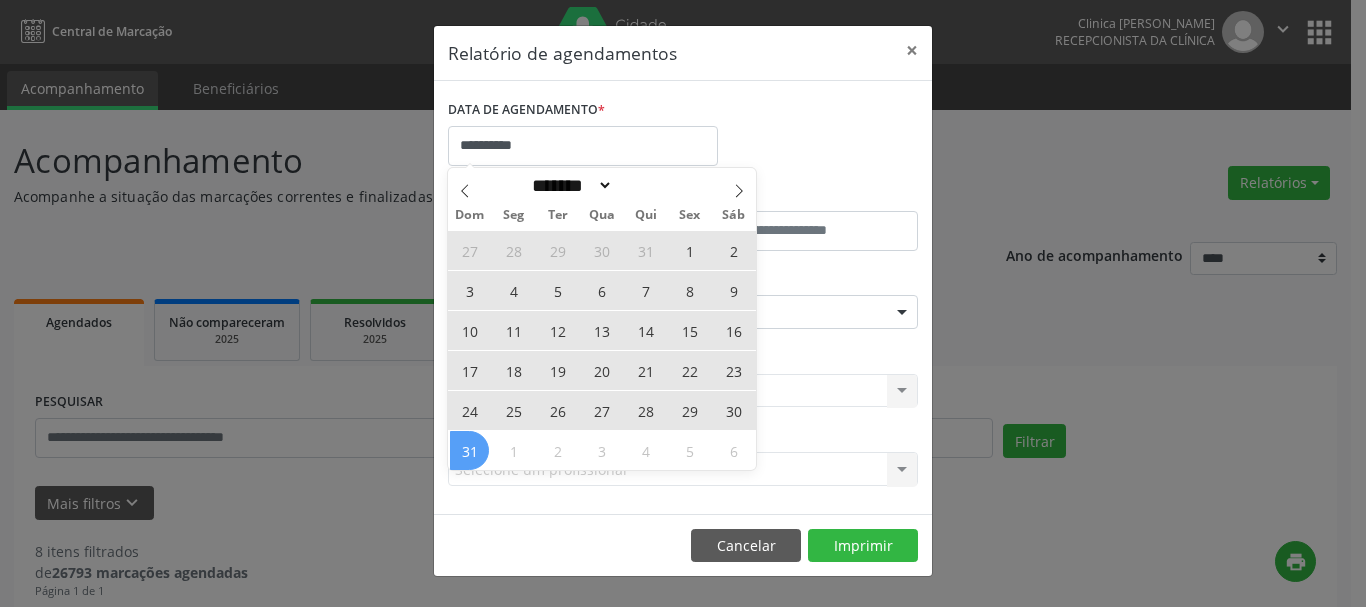 click on "31" at bounding box center [469, 450] 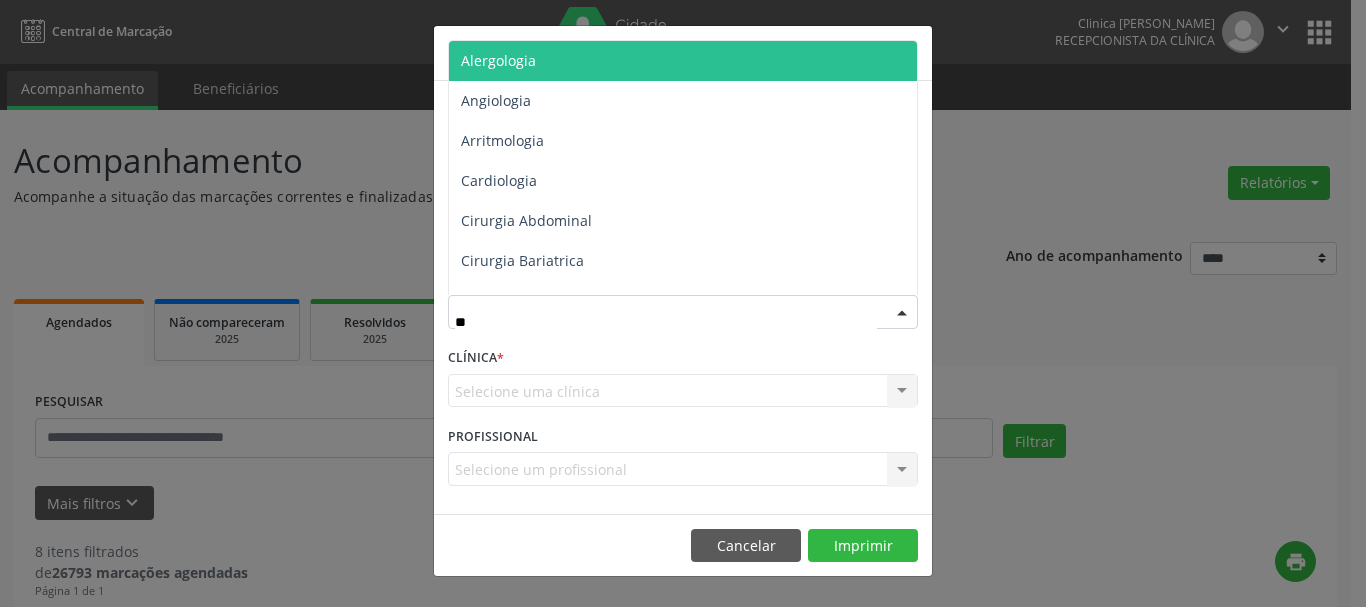 type on "***" 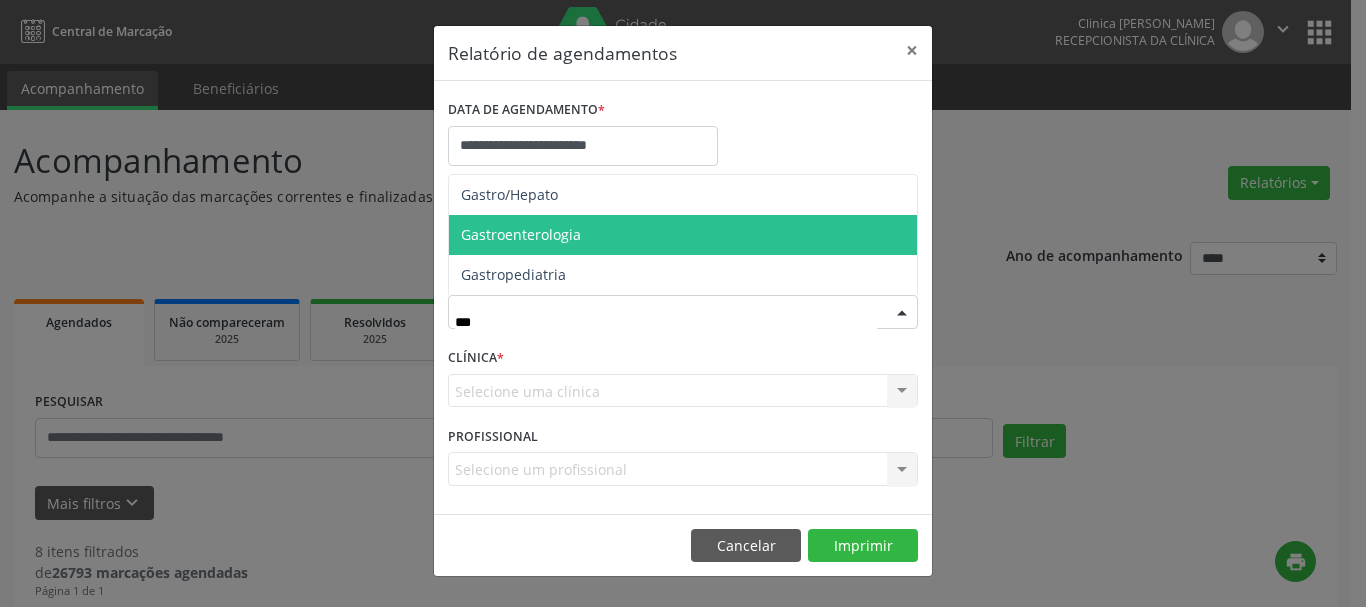 click on "Gastroenterologia" at bounding box center (521, 234) 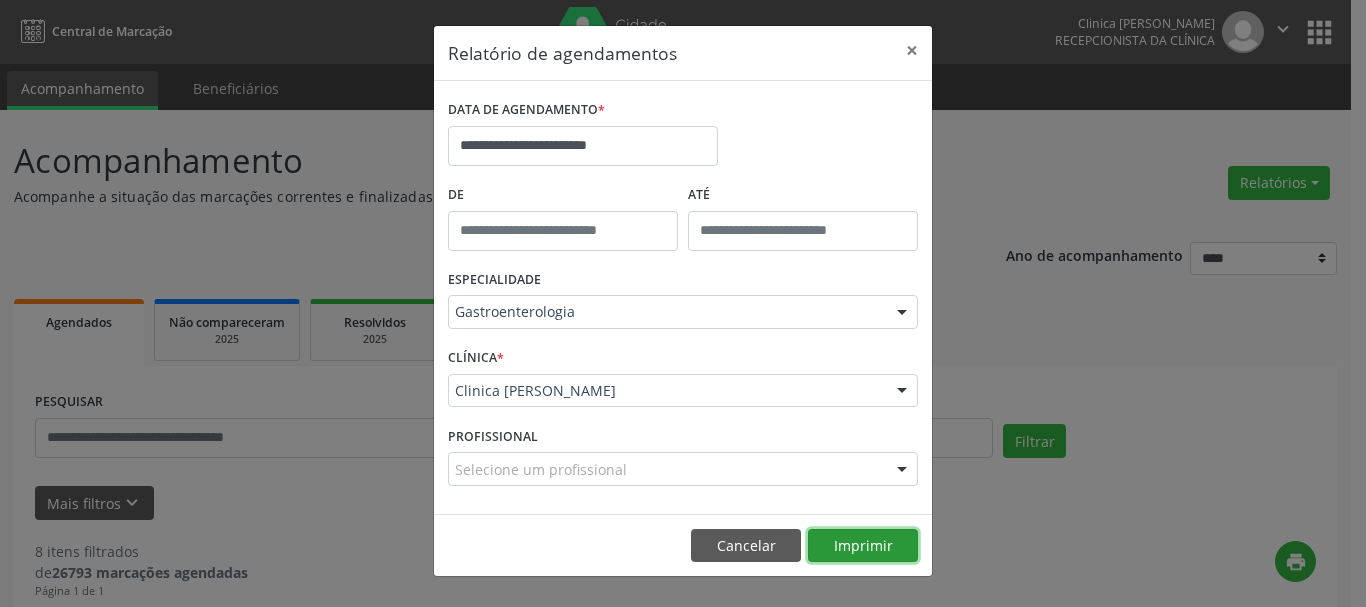 click on "Imprimir" at bounding box center [863, 546] 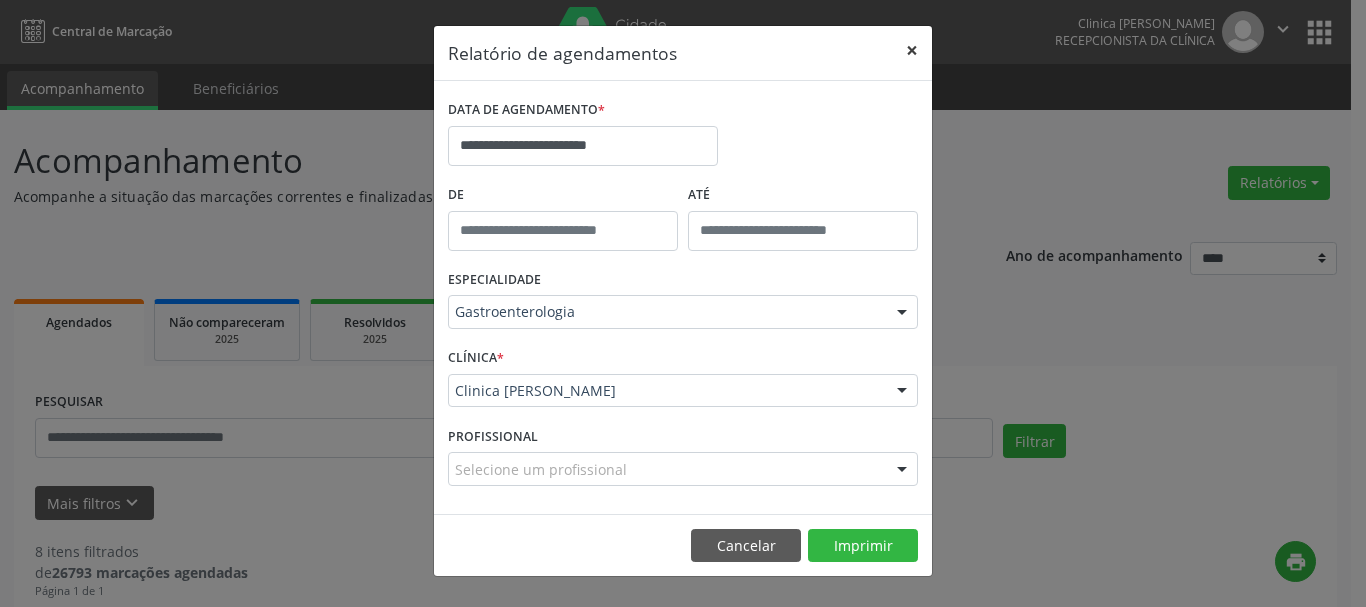 click on "×" at bounding box center [912, 50] 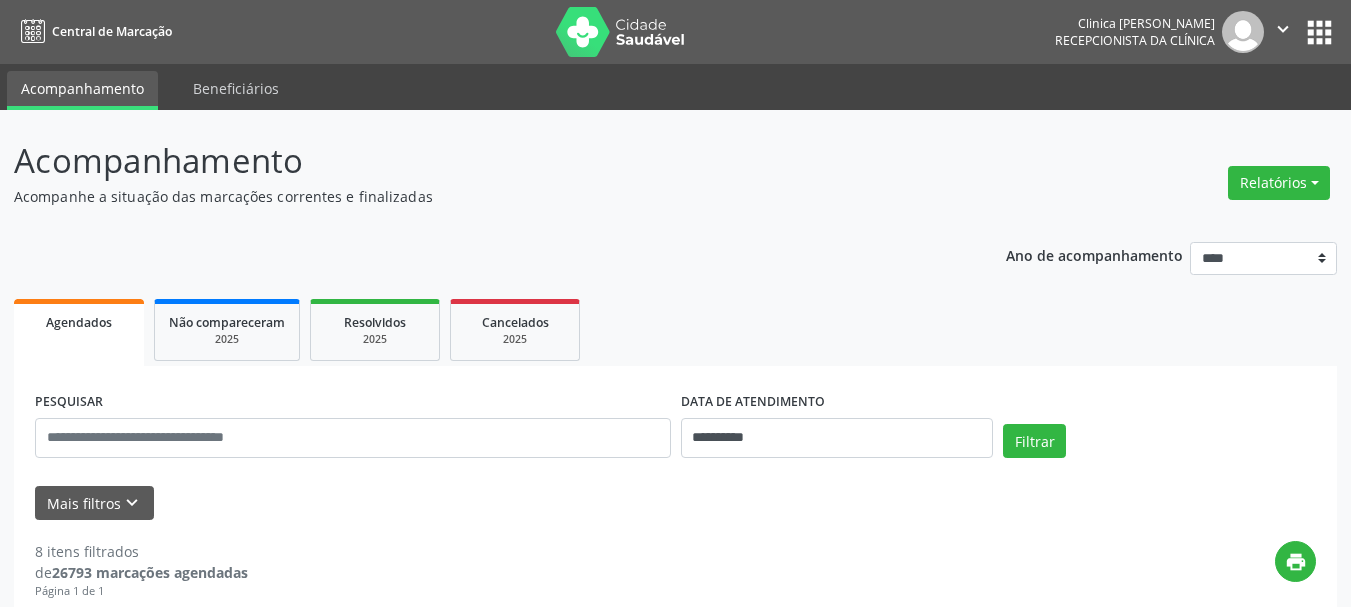 scroll, scrollTop: 100, scrollLeft: 0, axis: vertical 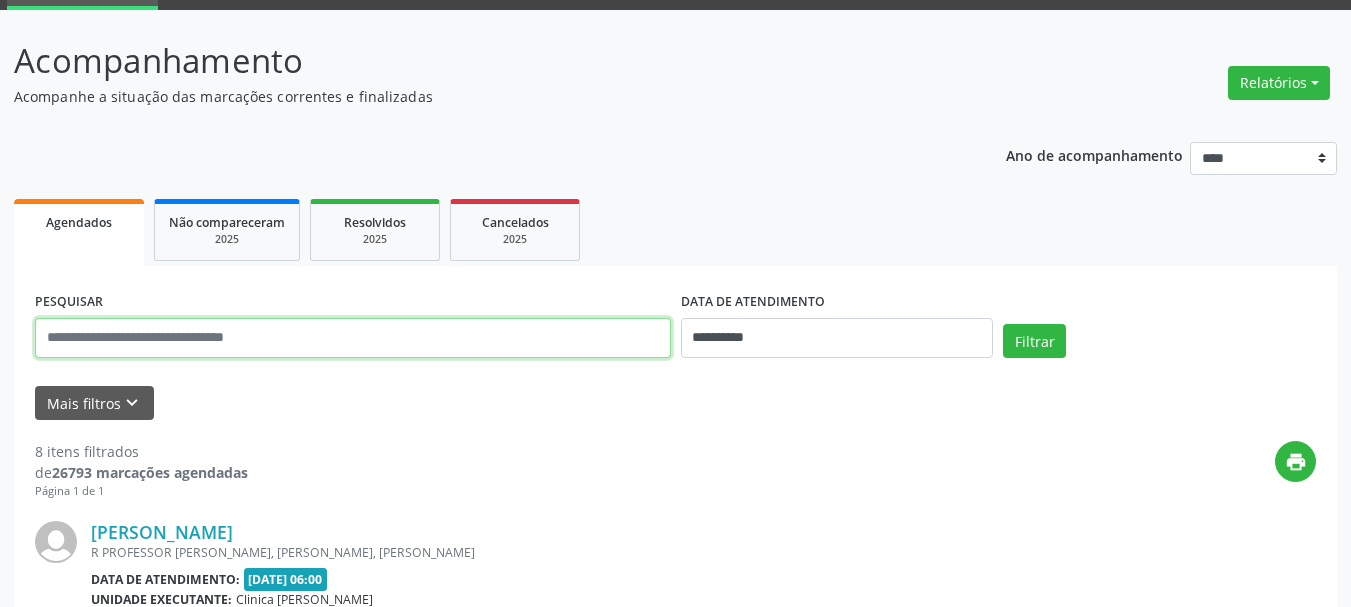 click at bounding box center [353, 338] 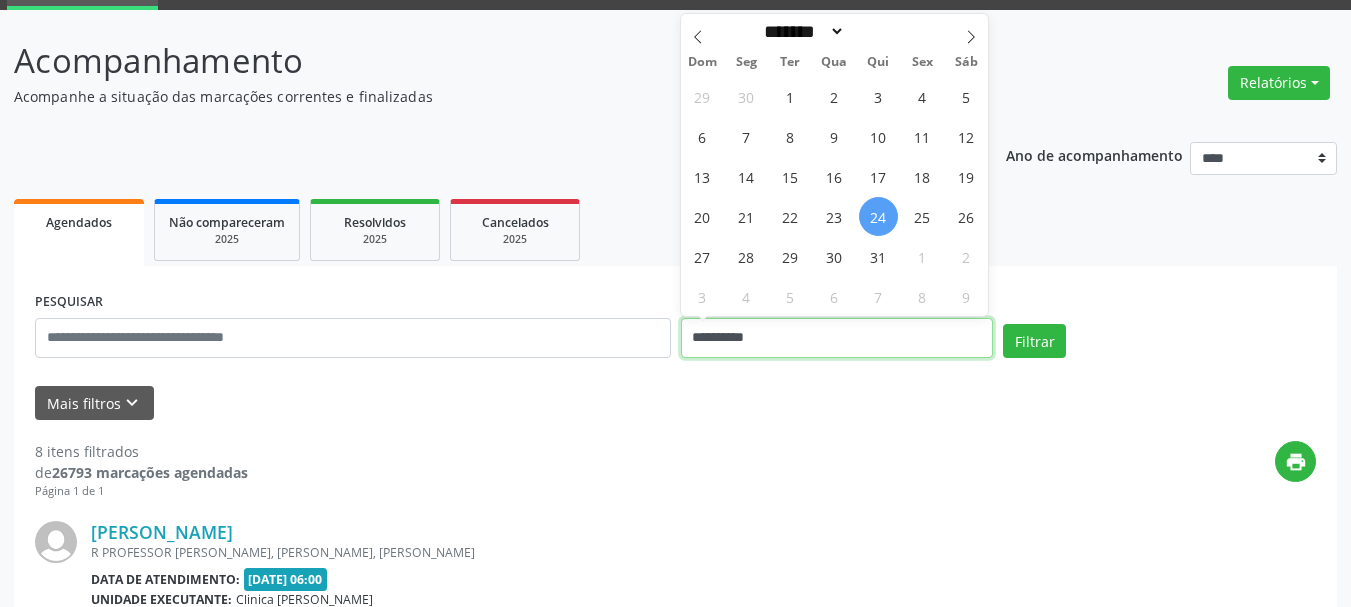 drag, startPoint x: 779, startPoint y: 344, endPoint x: 765, endPoint y: 337, distance: 15.652476 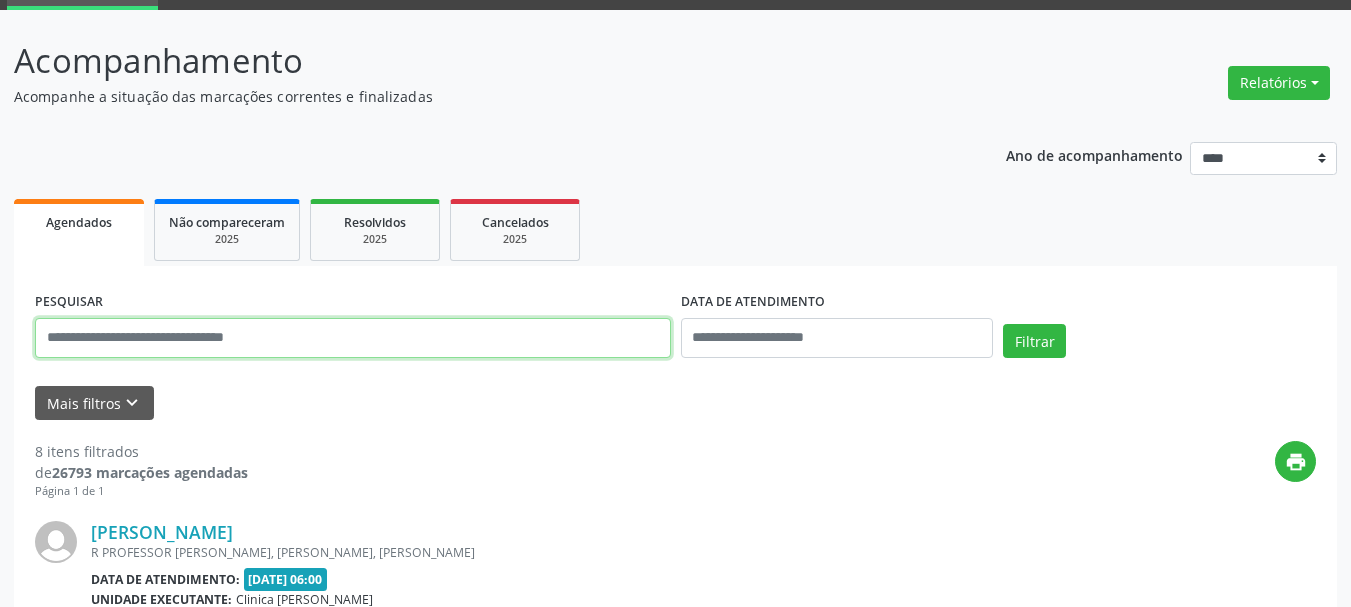 click at bounding box center (353, 338) 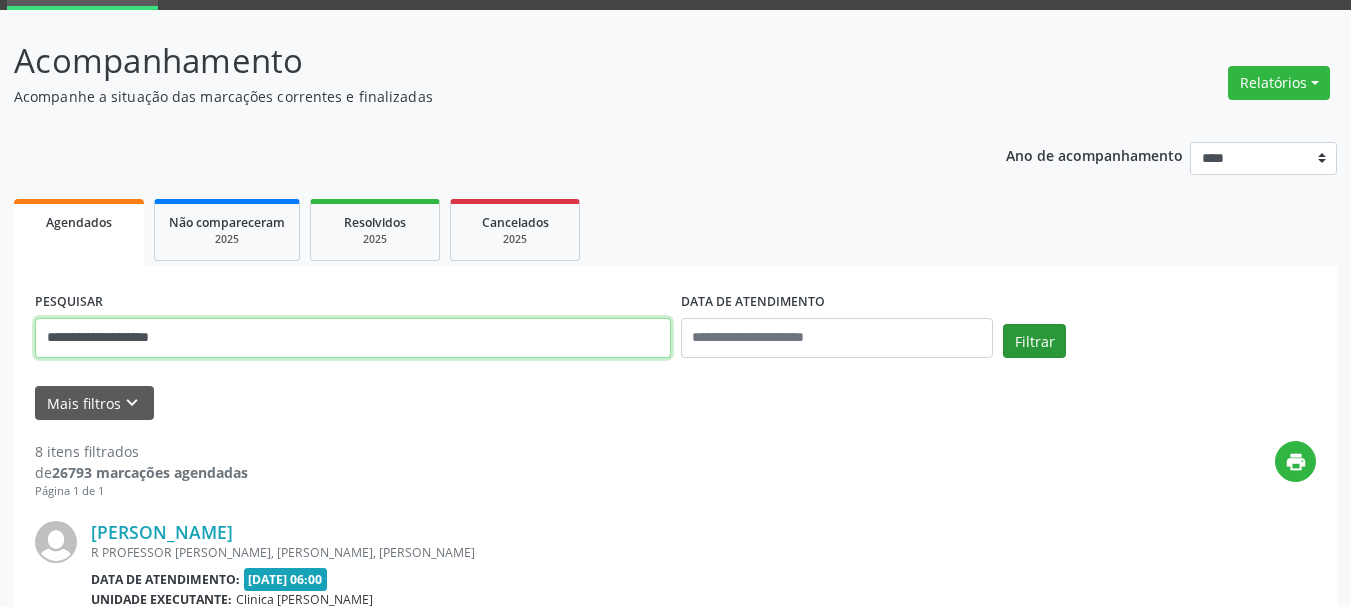type on "**********" 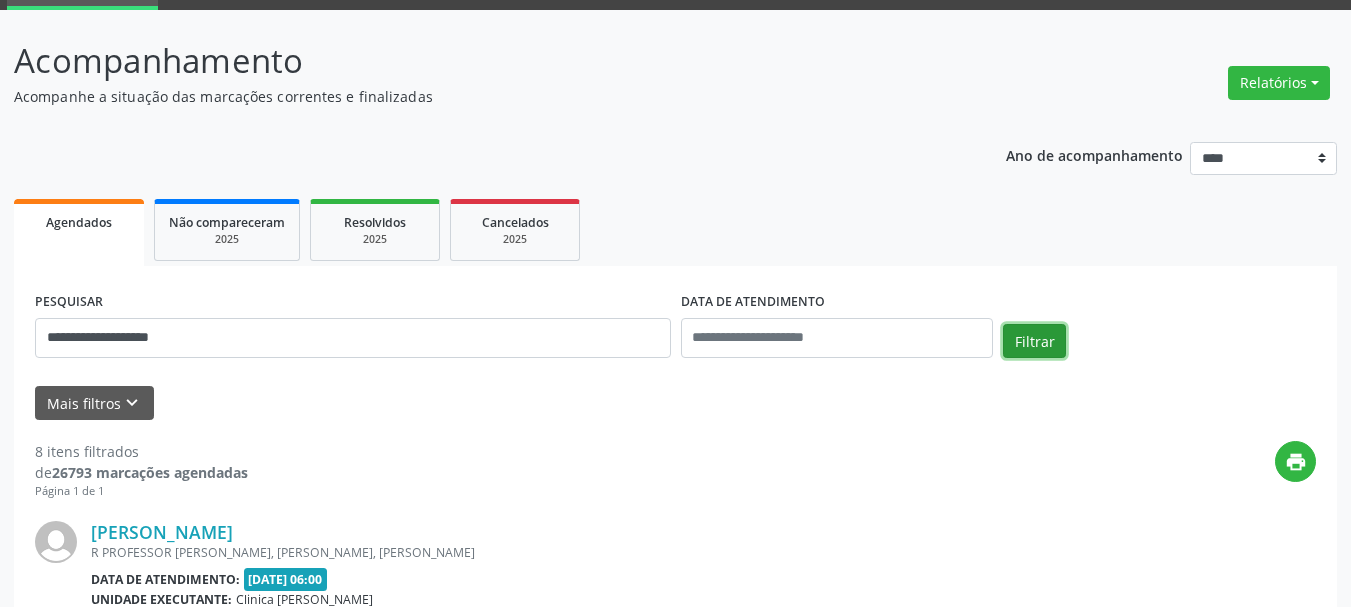 click on "Filtrar" at bounding box center [1034, 341] 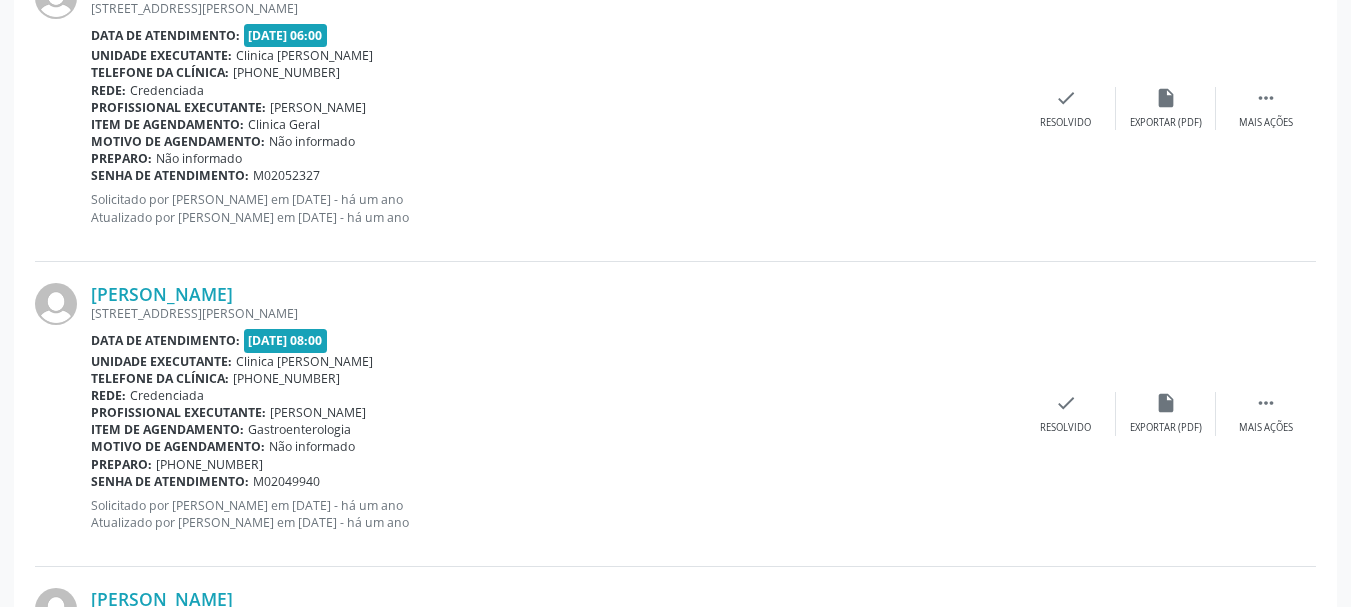 scroll, scrollTop: 1860, scrollLeft: 0, axis: vertical 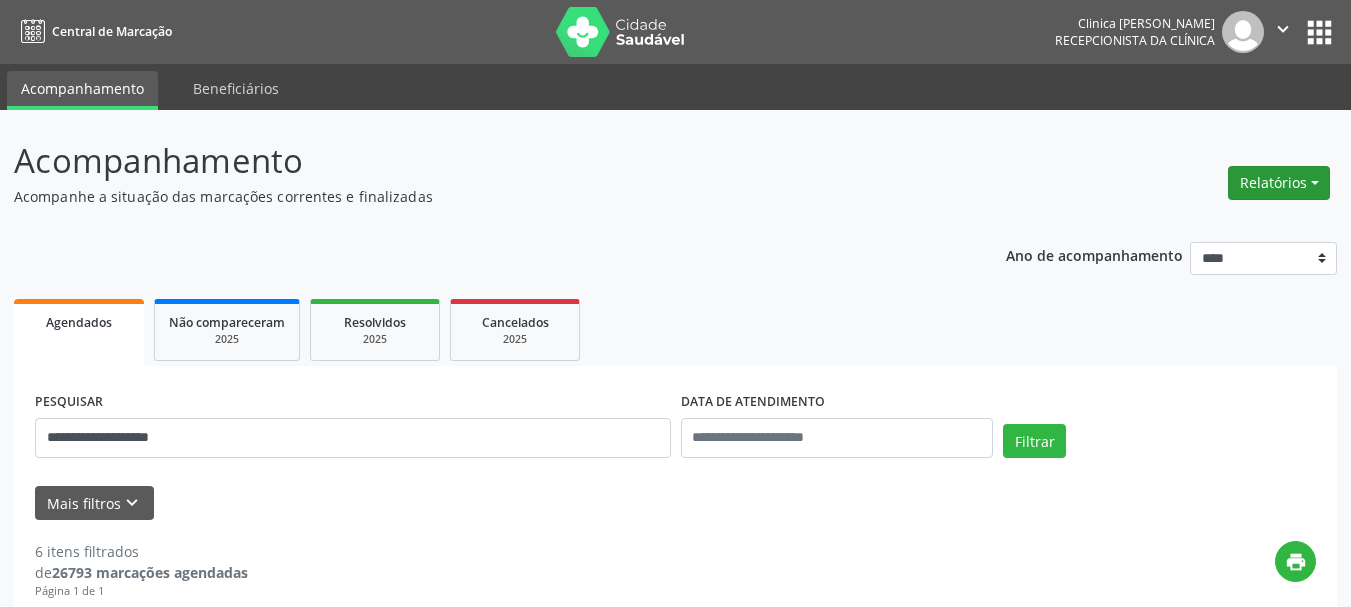 click on "Relatórios" at bounding box center (1279, 183) 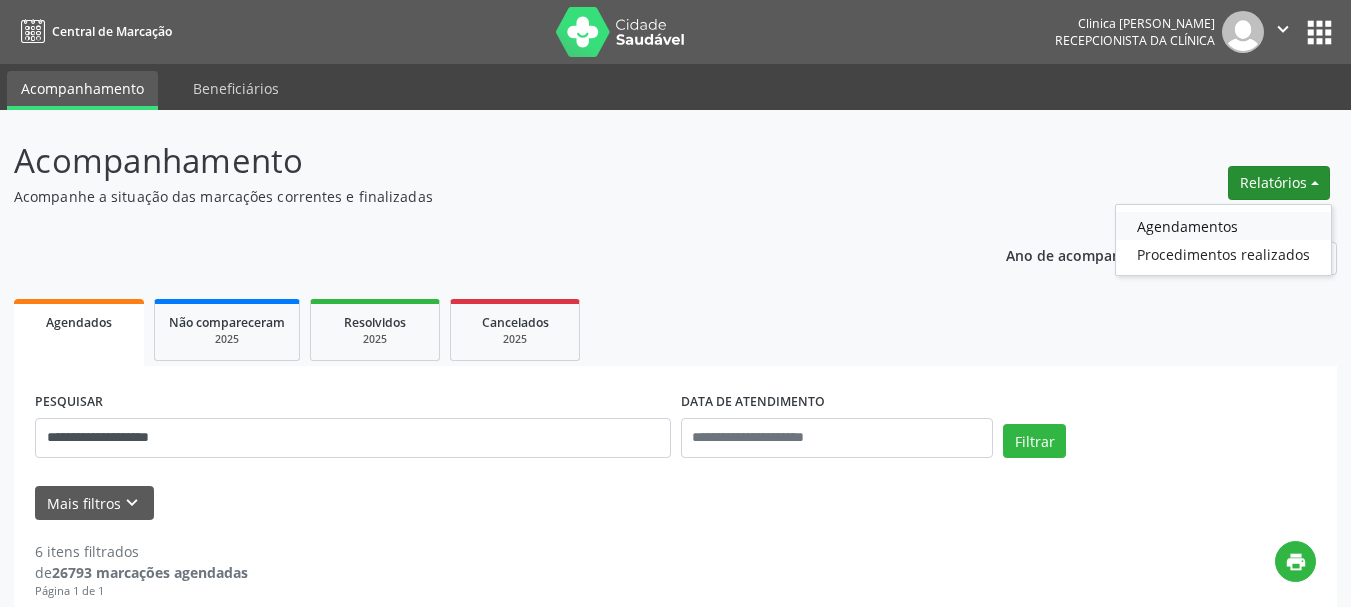 click on "Agendamentos" at bounding box center (1223, 226) 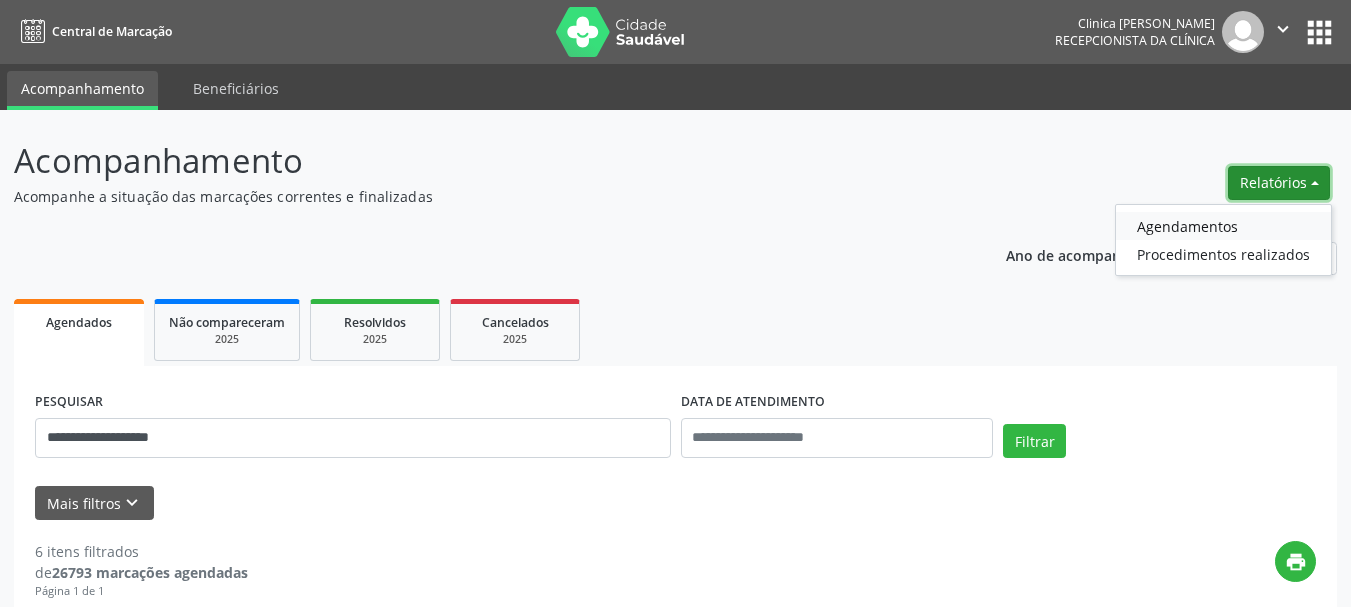 select on "*" 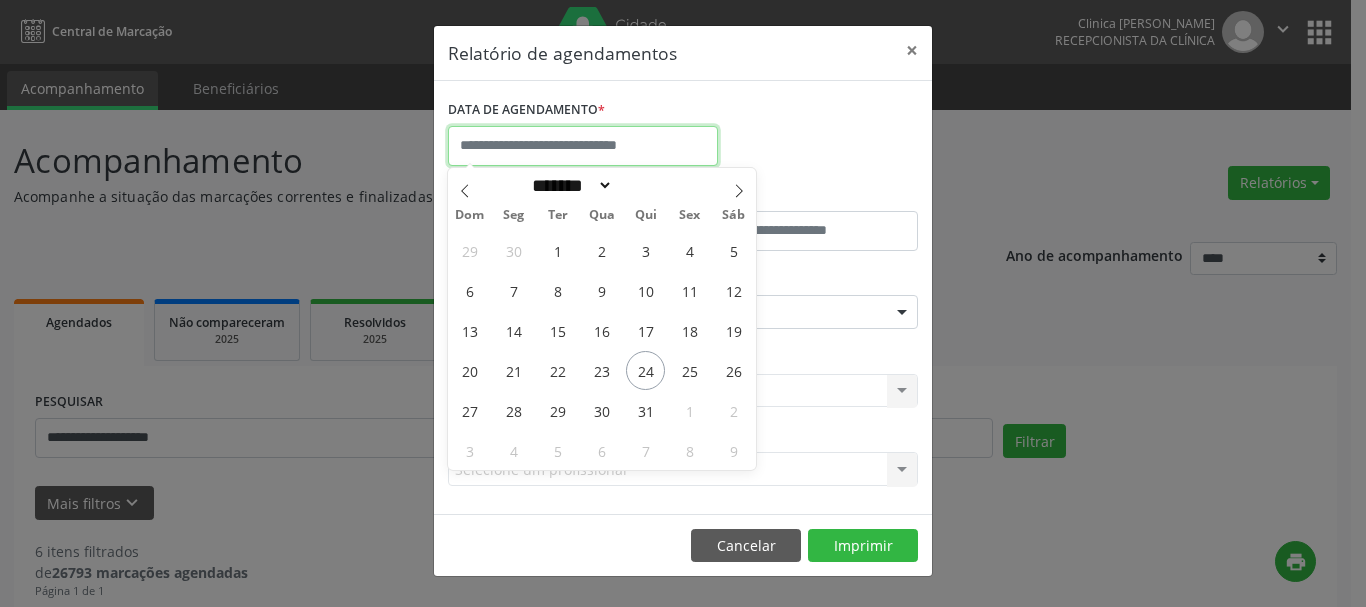 click at bounding box center (583, 146) 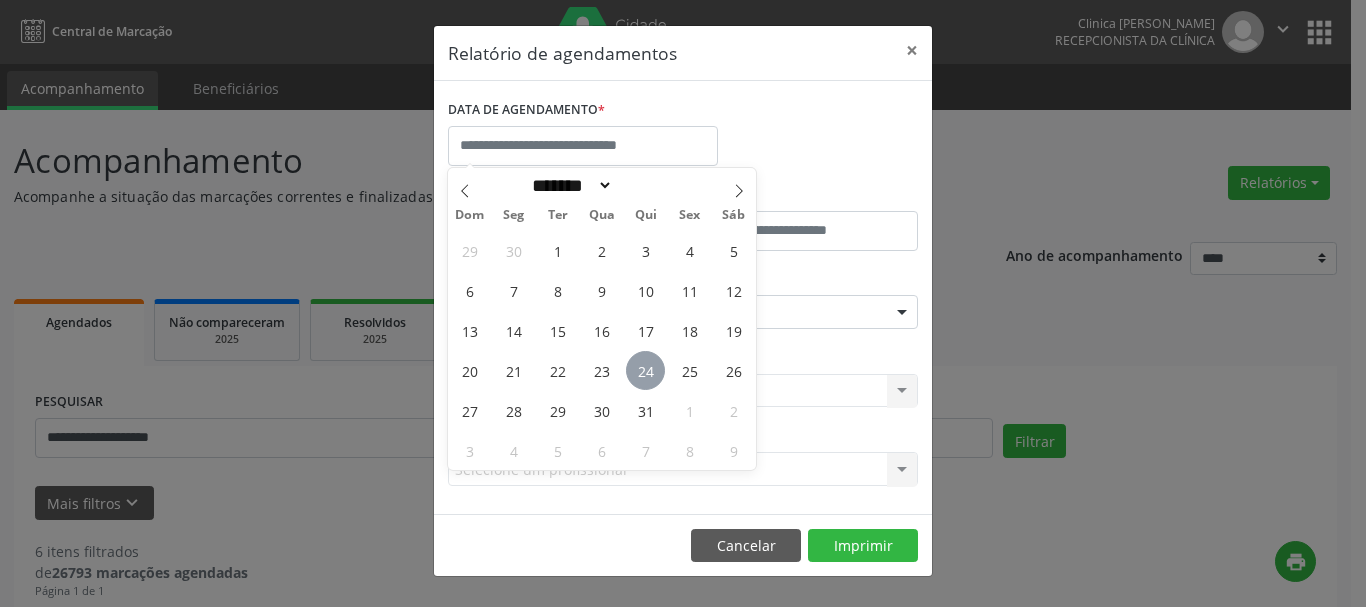 click on "24" at bounding box center (645, 370) 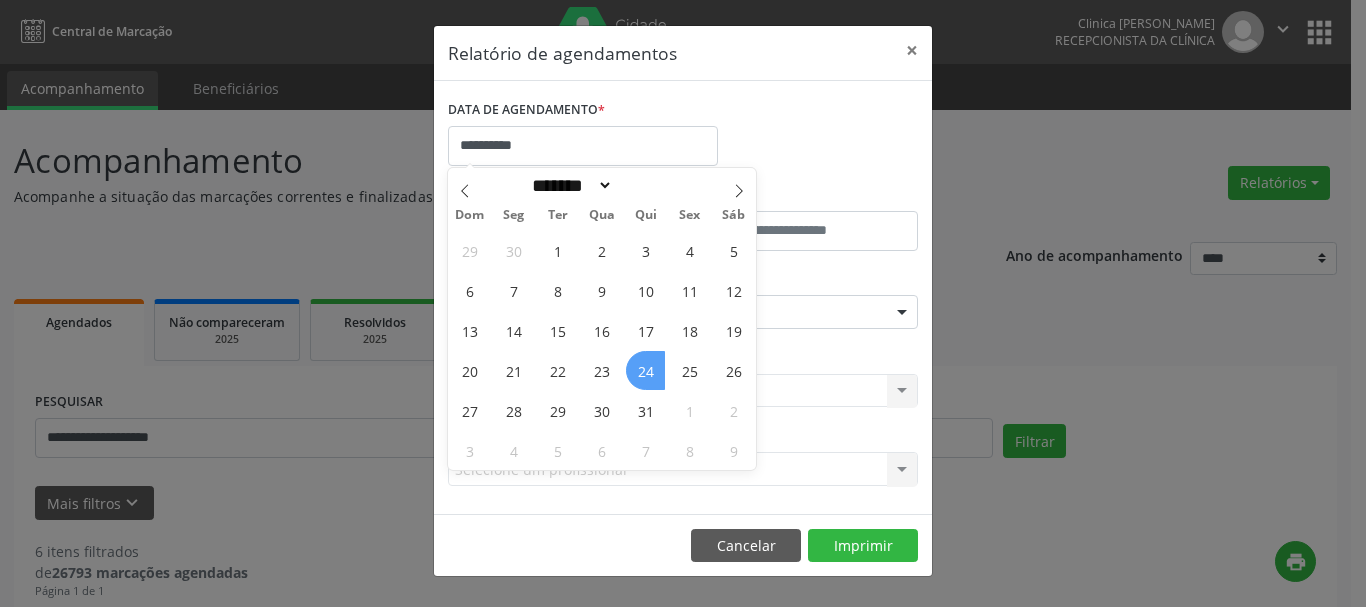 click on "24" at bounding box center [645, 370] 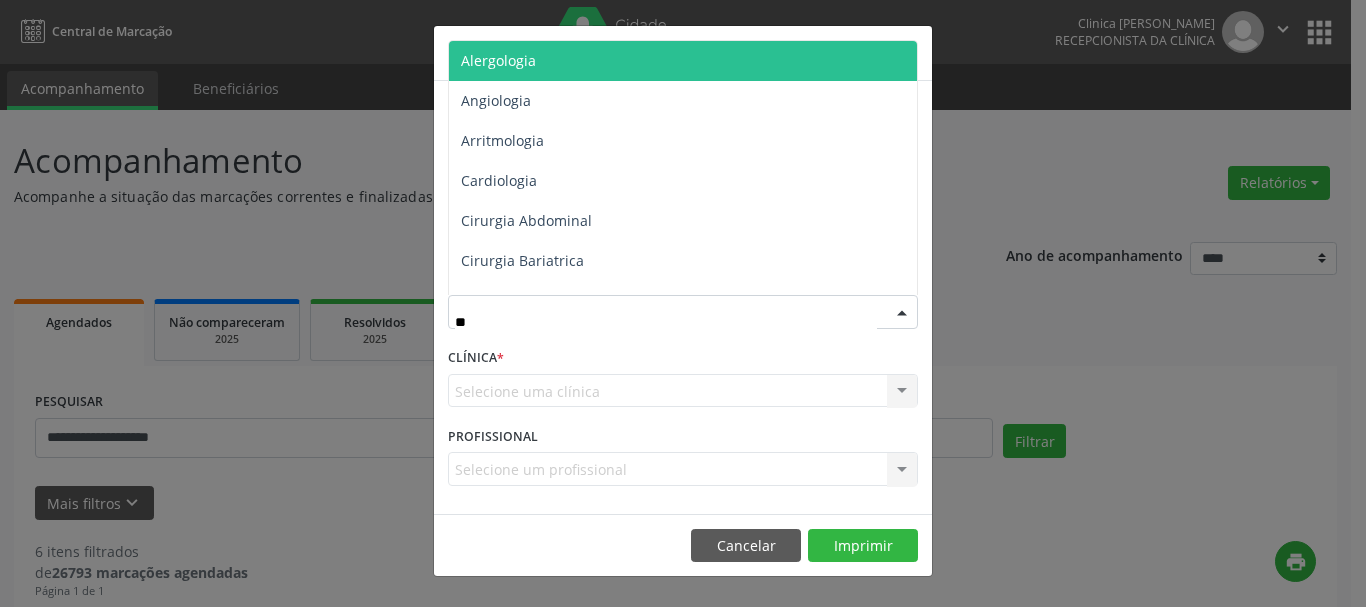 type on "***" 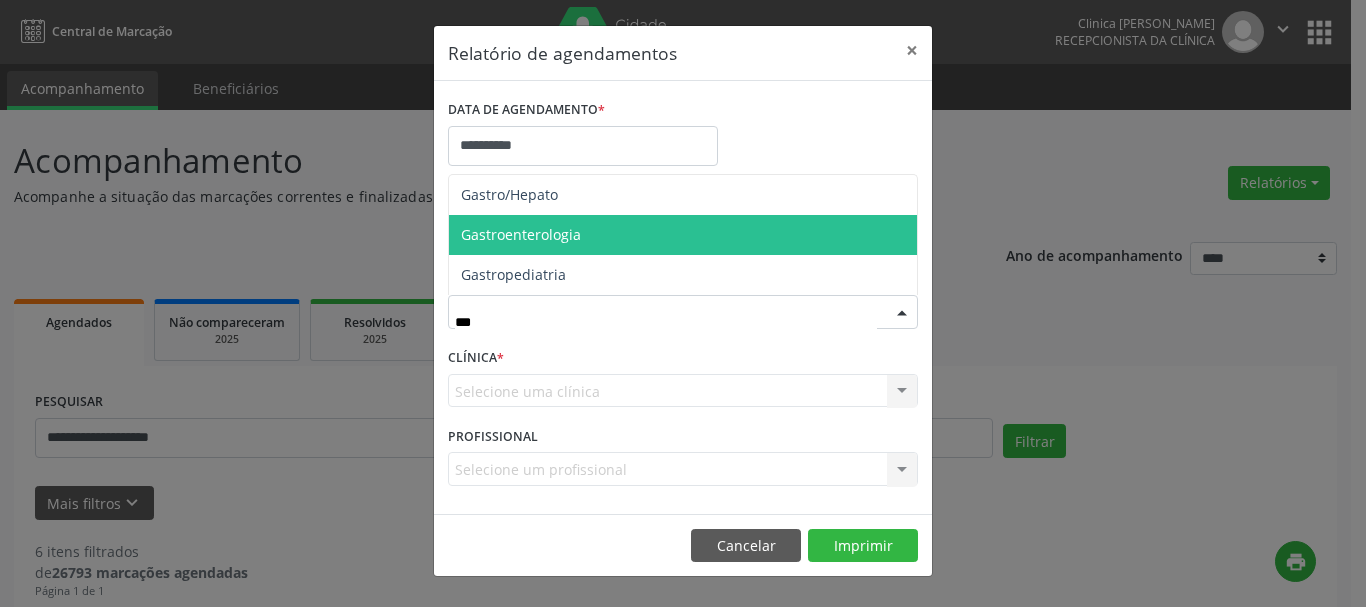 click on "Gastroenterologia" at bounding box center (521, 234) 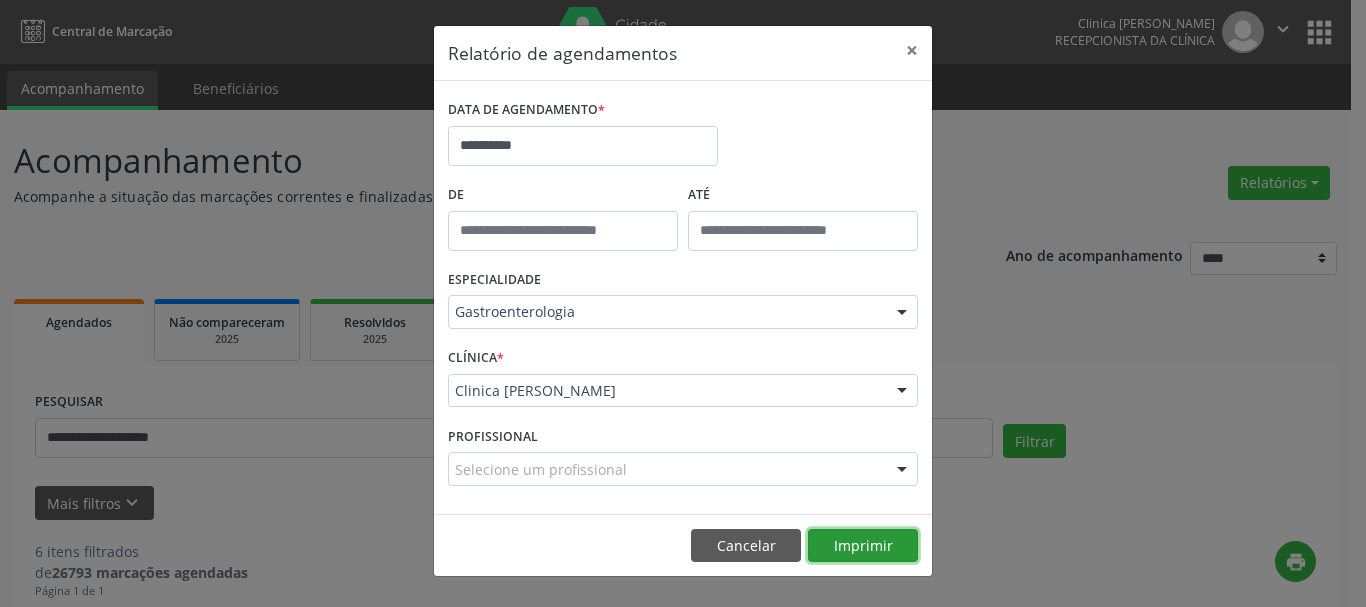 click on "Imprimir" at bounding box center (863, 546) 